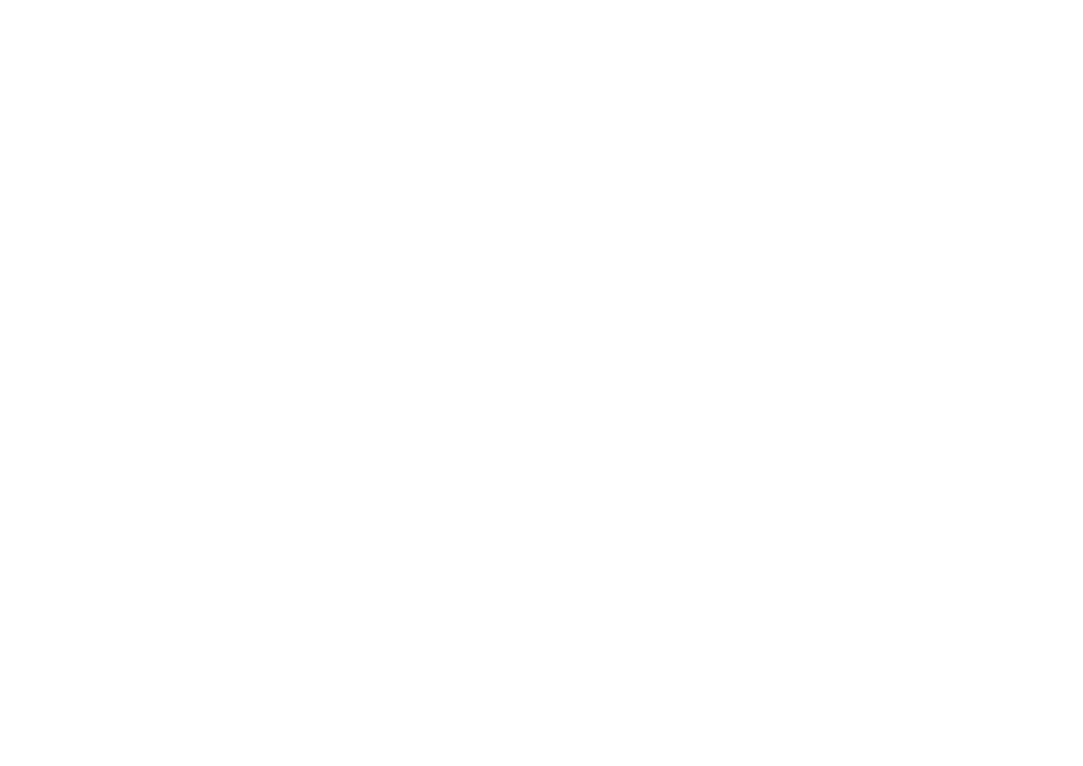 scroll, scrollTop: 0, scrollLeft: 0, axis: both 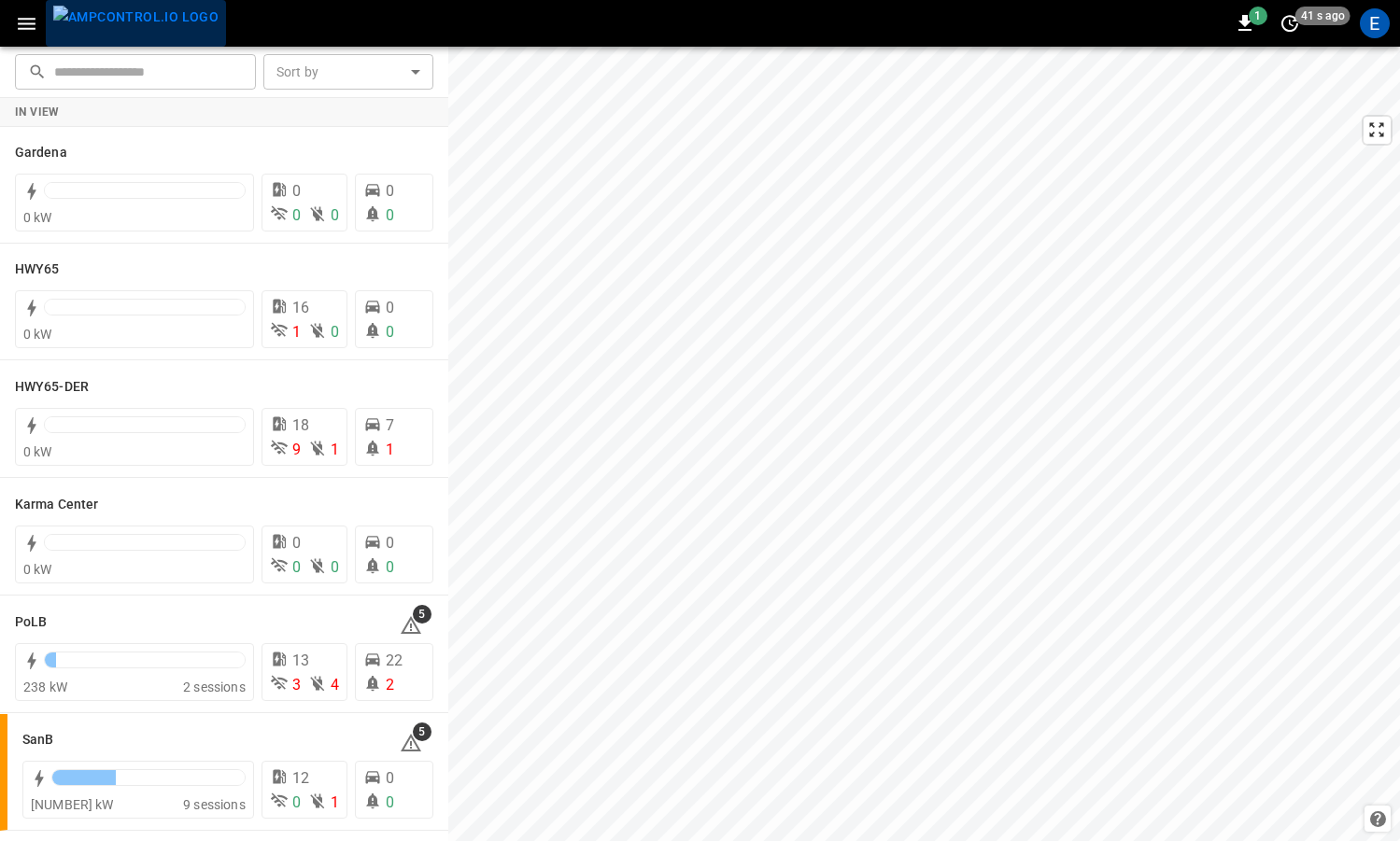 click at bounding box center [135, 17] 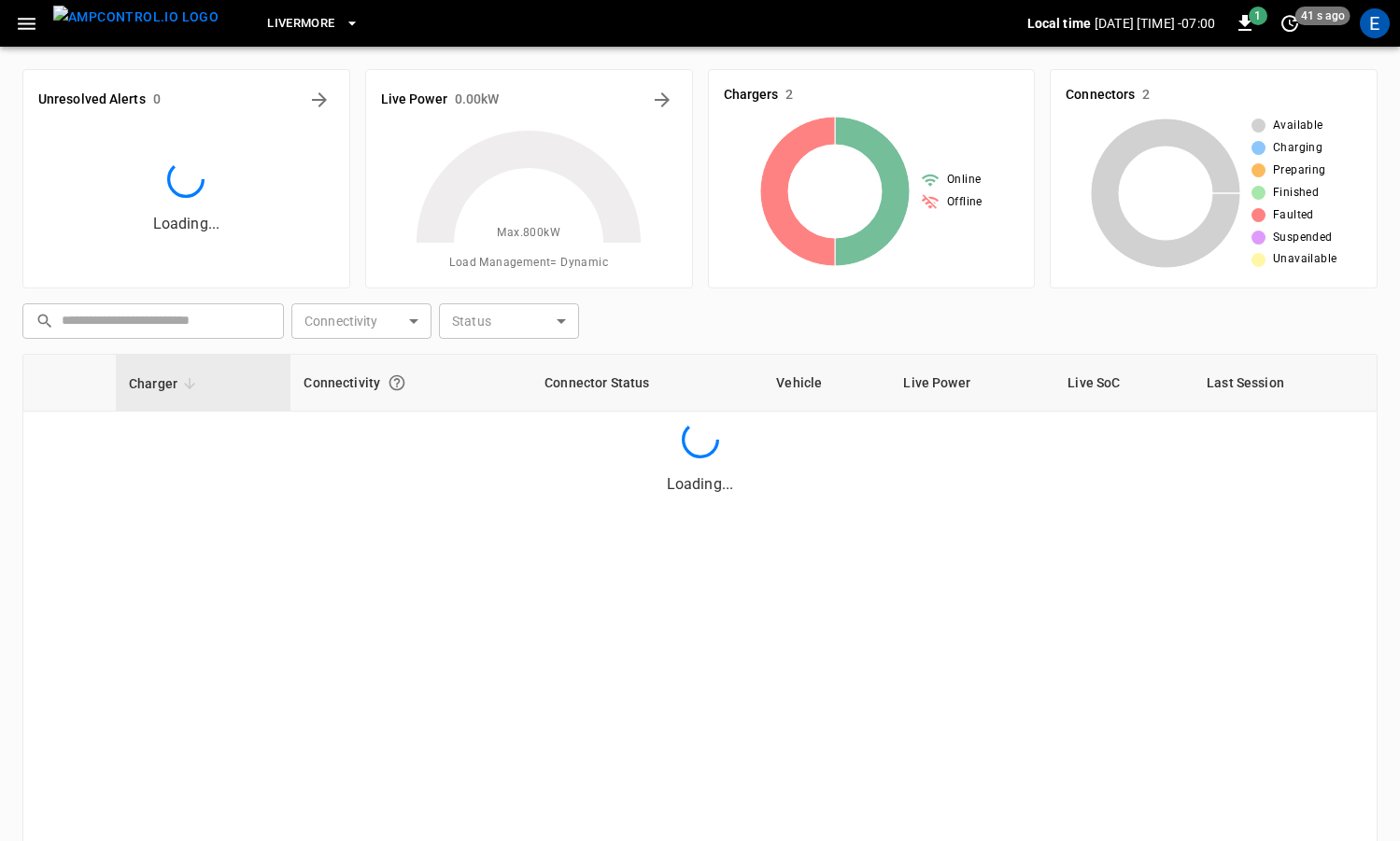 click on "Livermore" at bounding box center [301, 23] 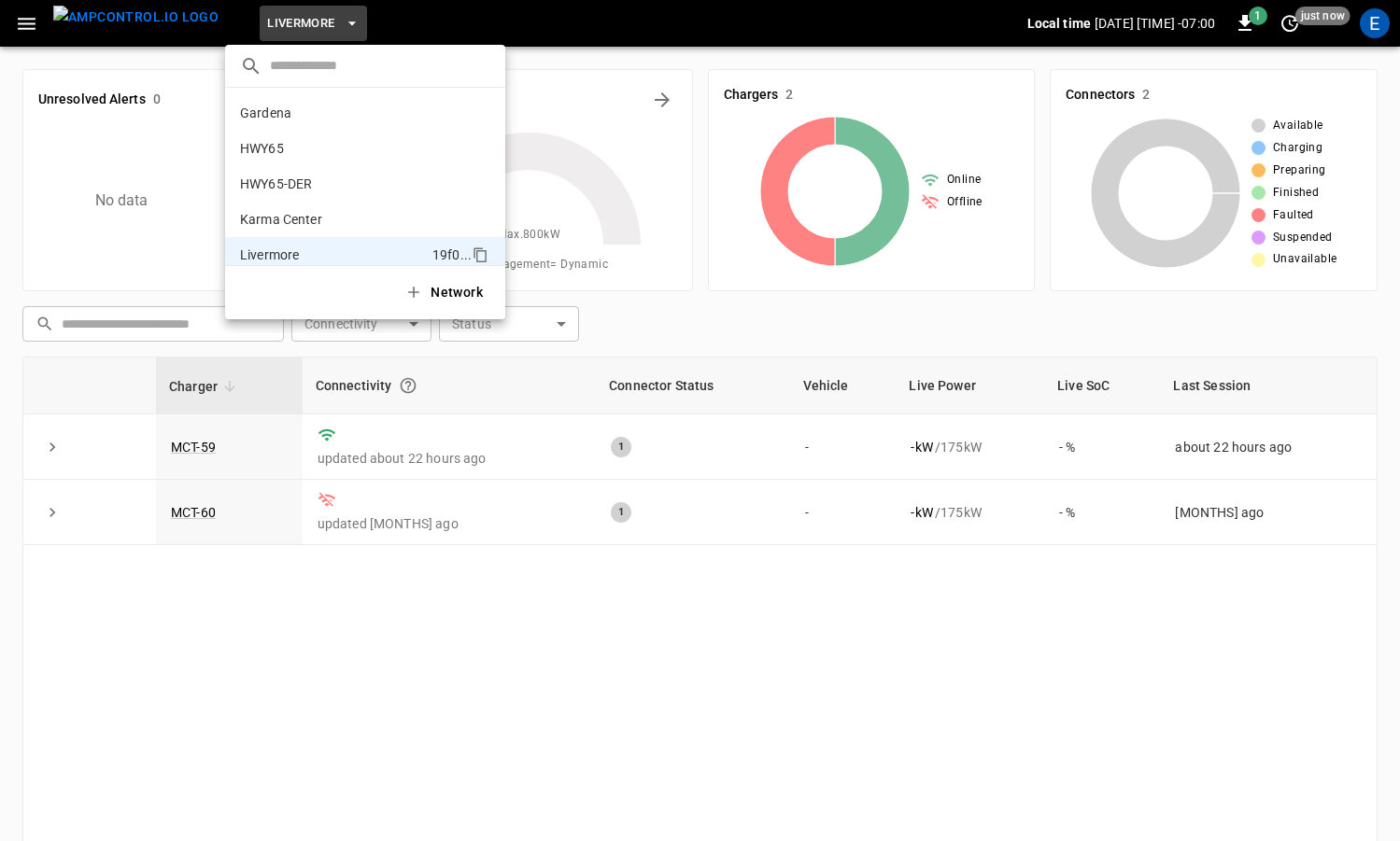 scroll, scrollTop: 136, scrollLeft: 0, axis: vertical 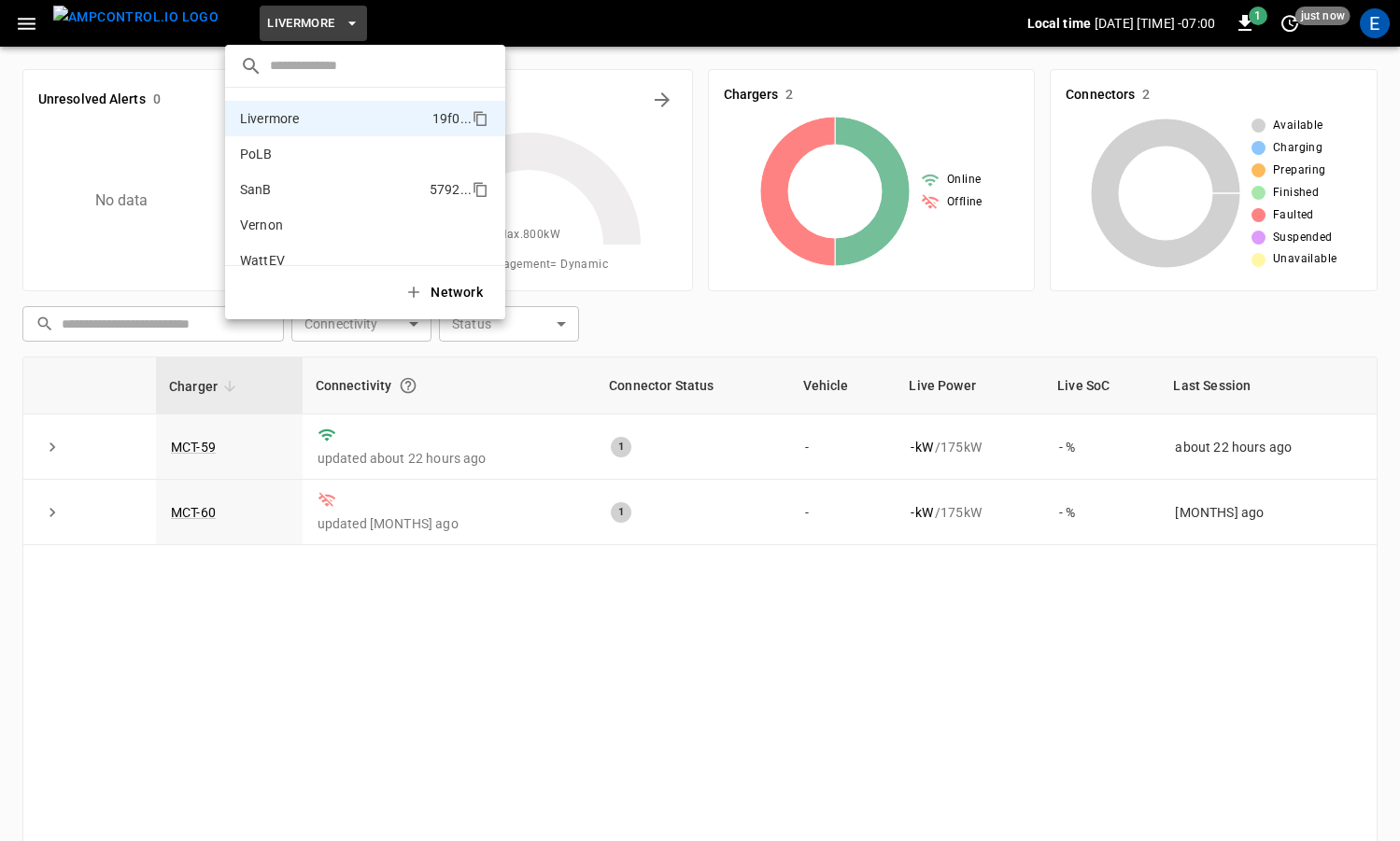 click on "SanB 5792 ..." at bounding box center (365, 189) 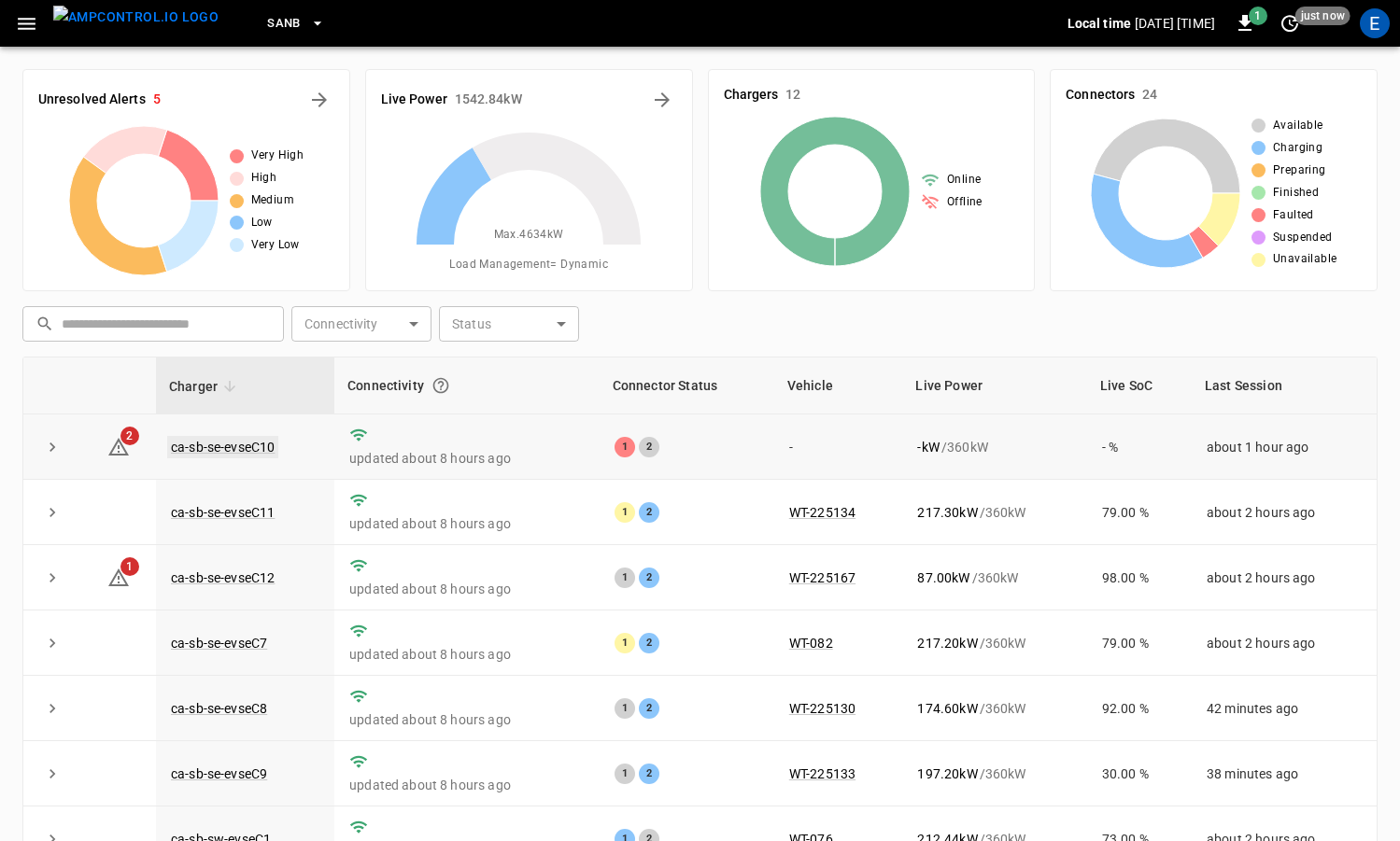 click on "ca-sb-se-evseC10" at bounding box center (222, 447) 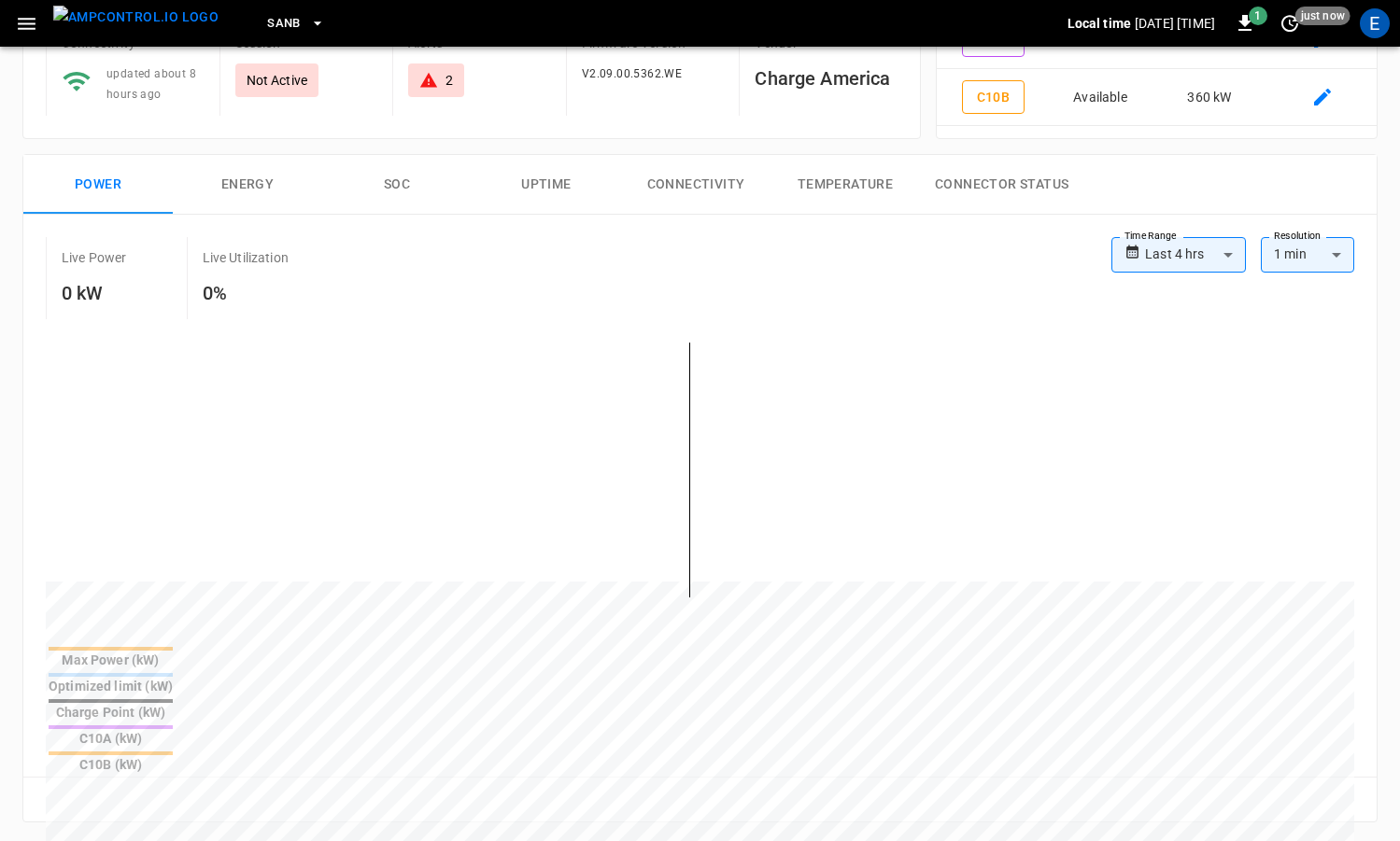 scroll, scrollTop: 0, scrollLeft: 0, axis: both 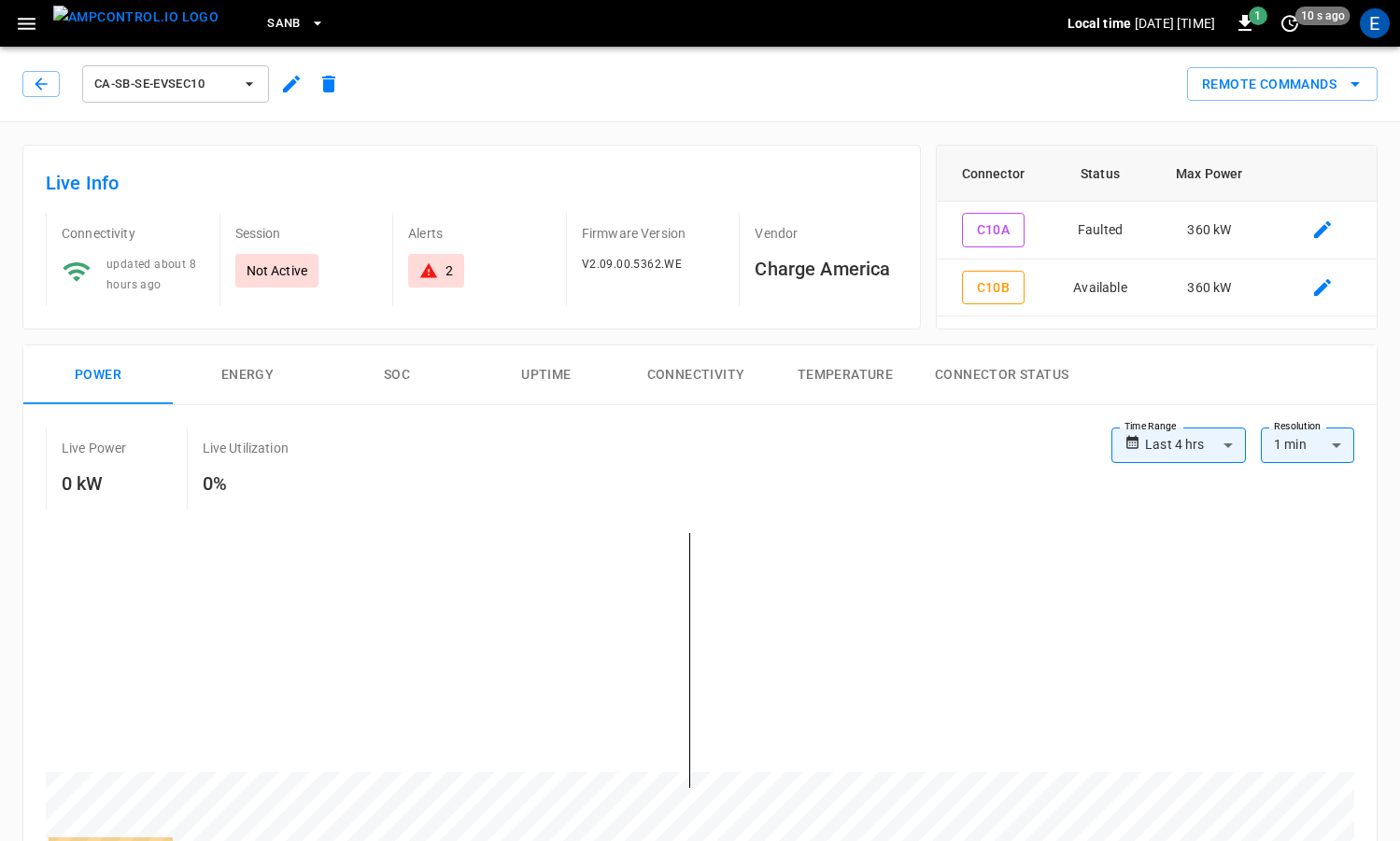 click at bounding box center [135, 17] 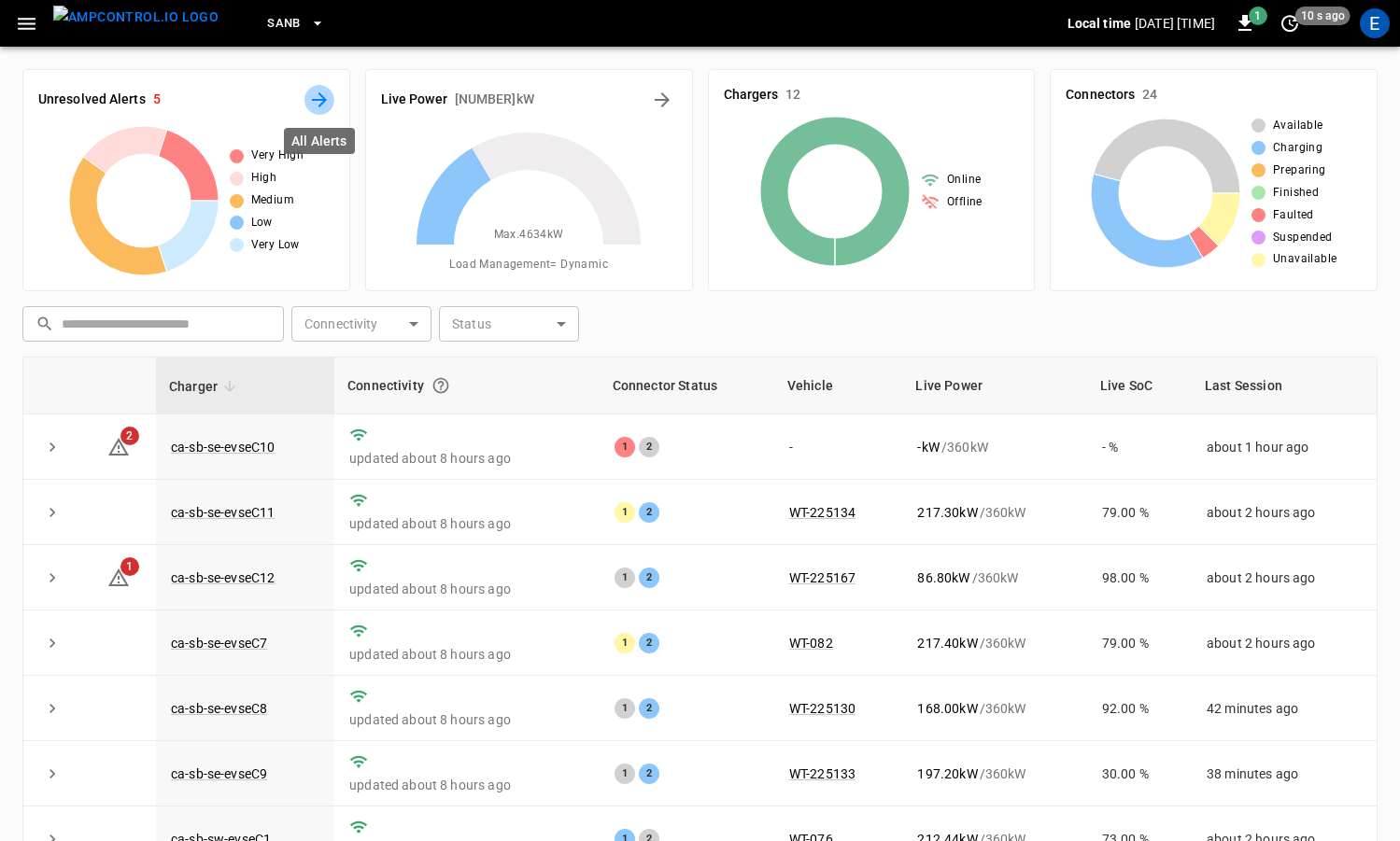 click 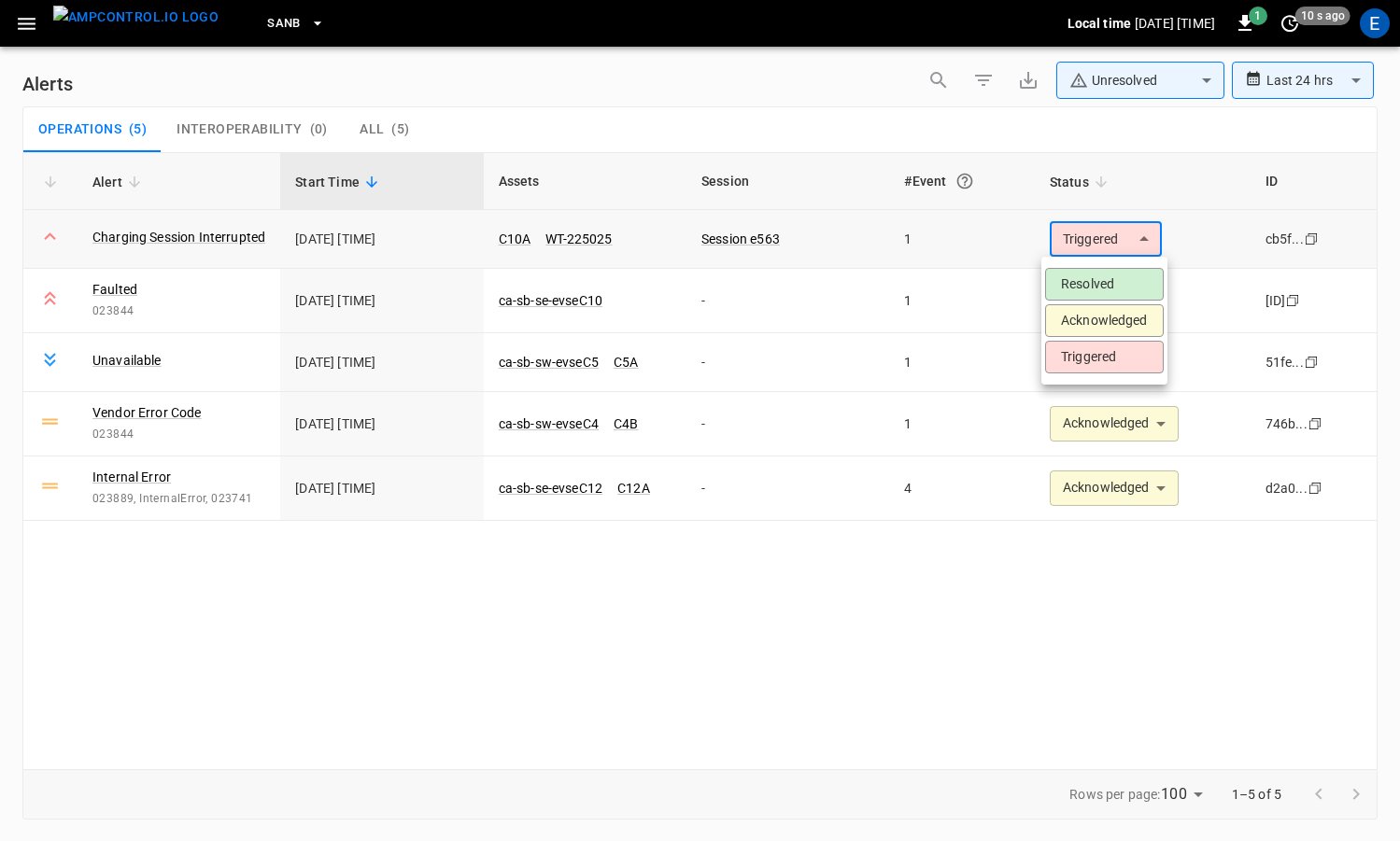 click on "**********" at bounding box center [700, 417] 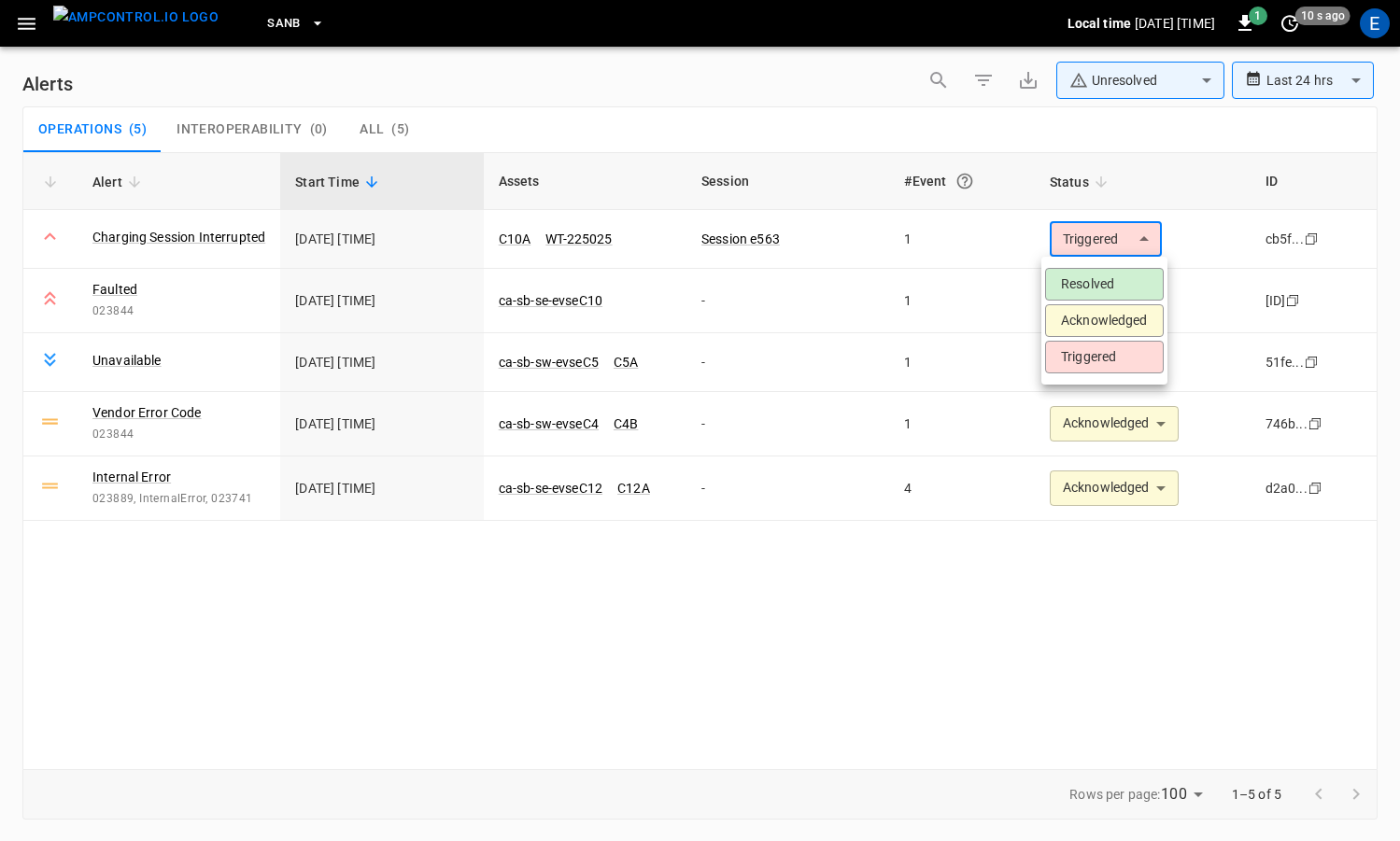 click on "Acknowledged" at bounding box center (1104, 320) 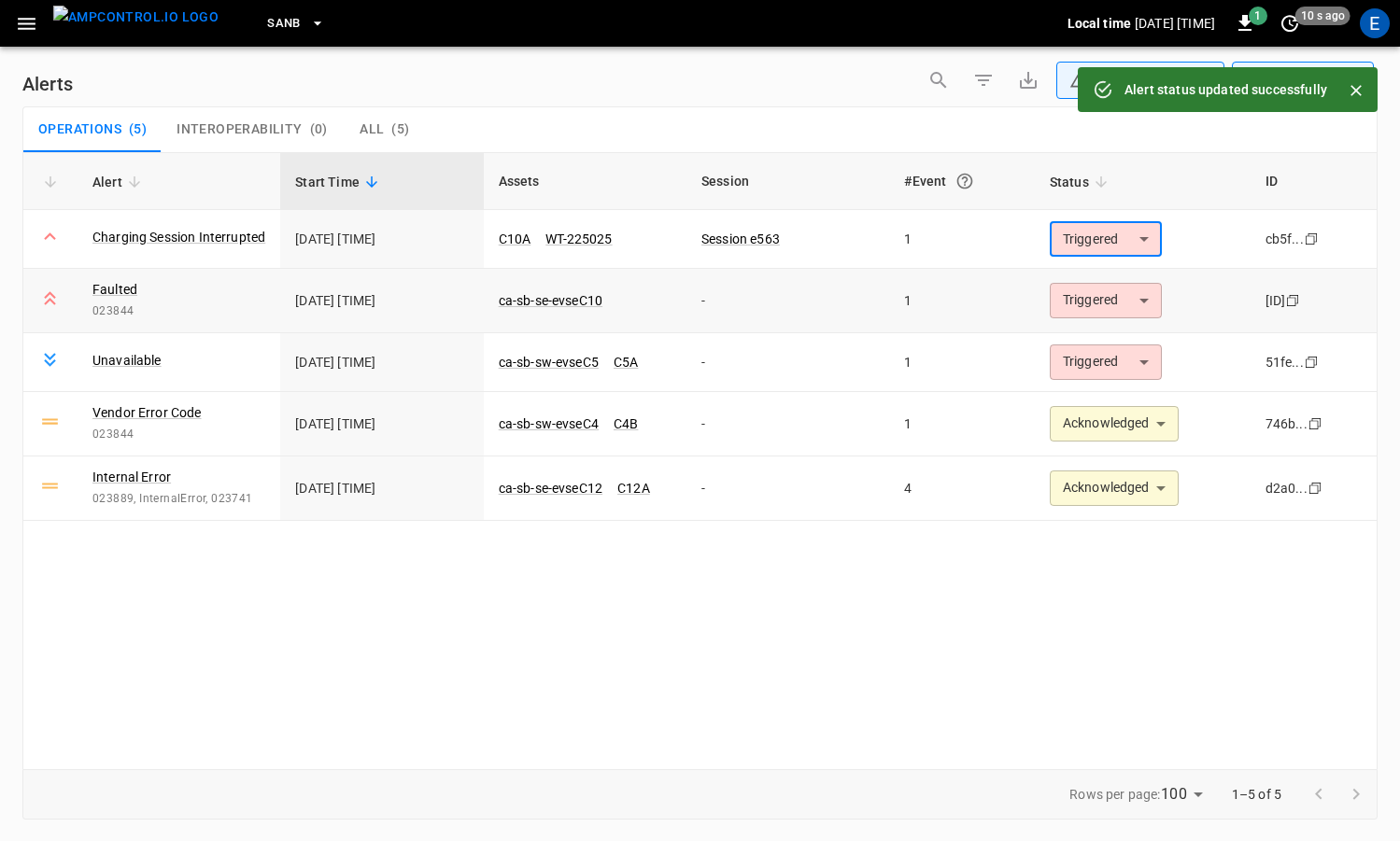 type on "**********" 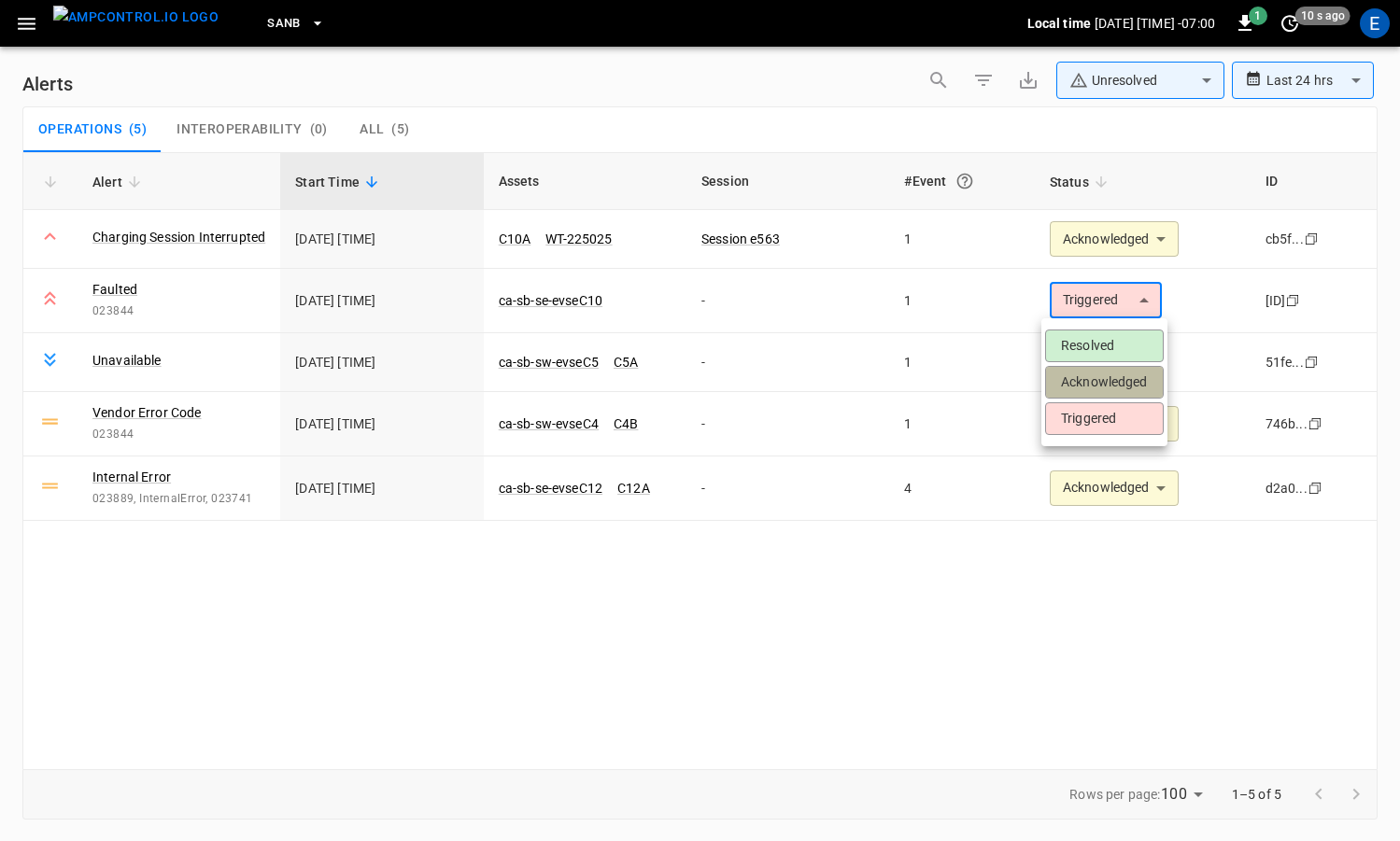 click on "Acknowledged" at bounding box center [1104, 382] 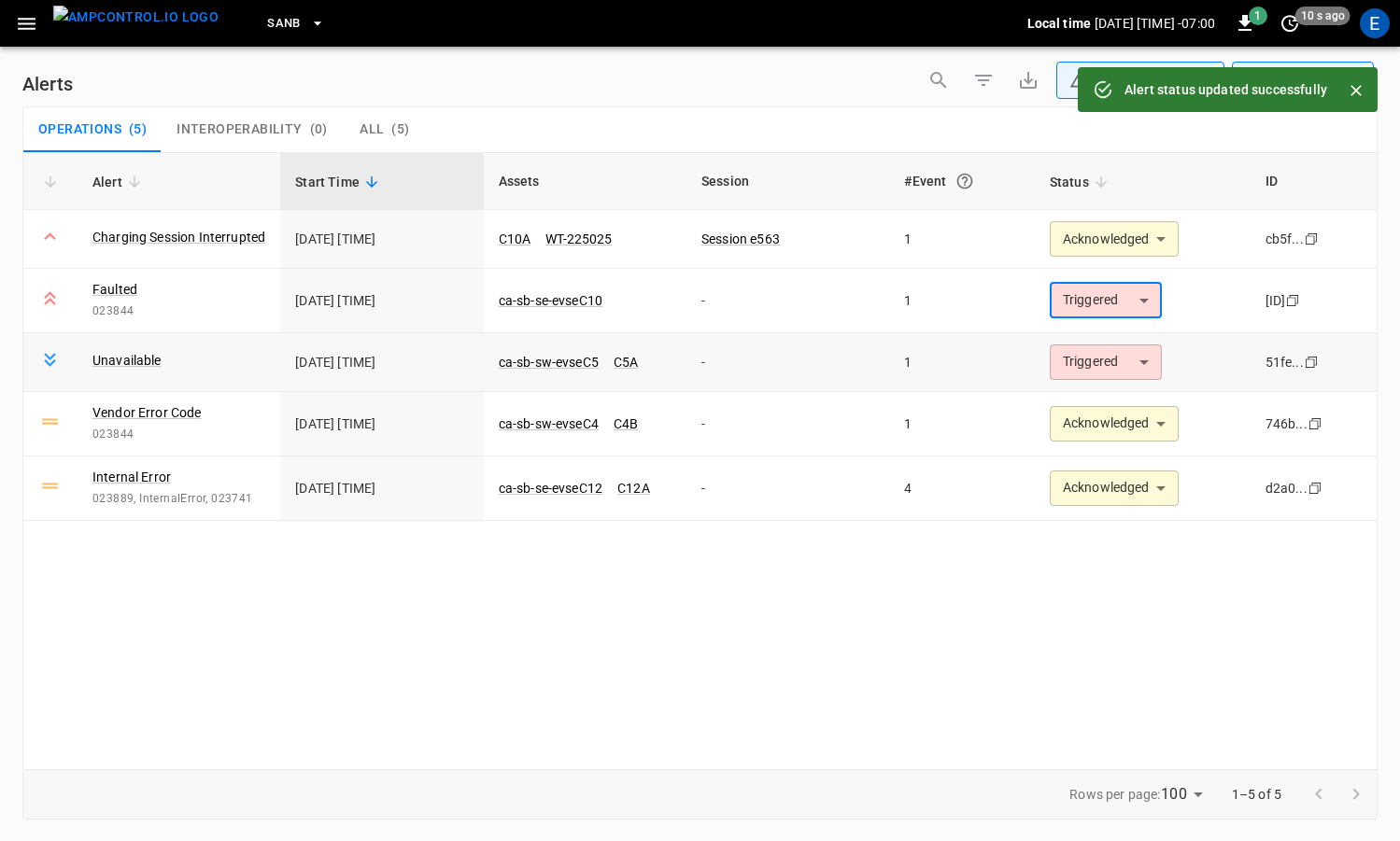 type on "**********" 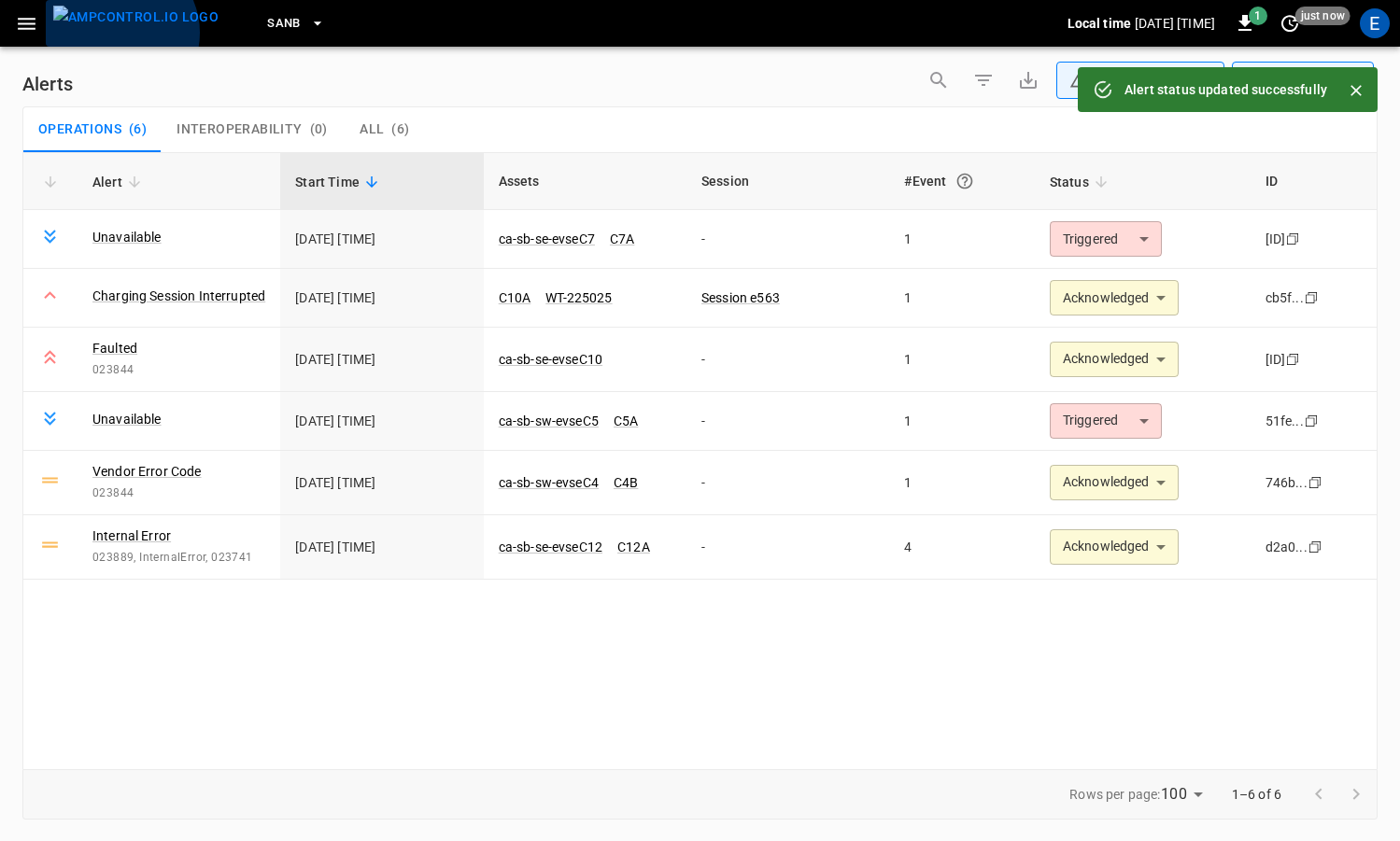 click at bounding box center (135, 17) 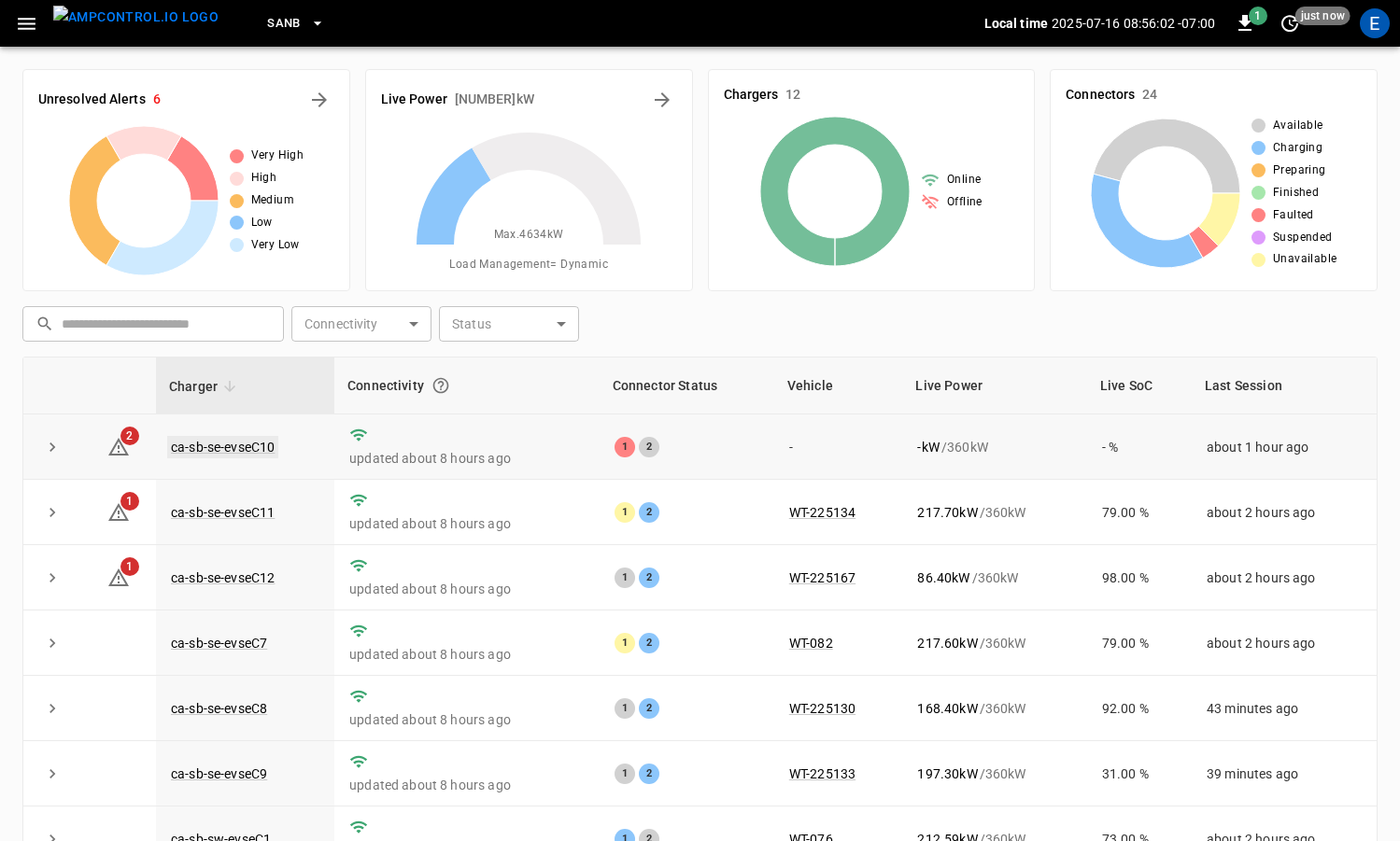 click on "ca-sb-se-evseC10" at bounding box center [222, 447] 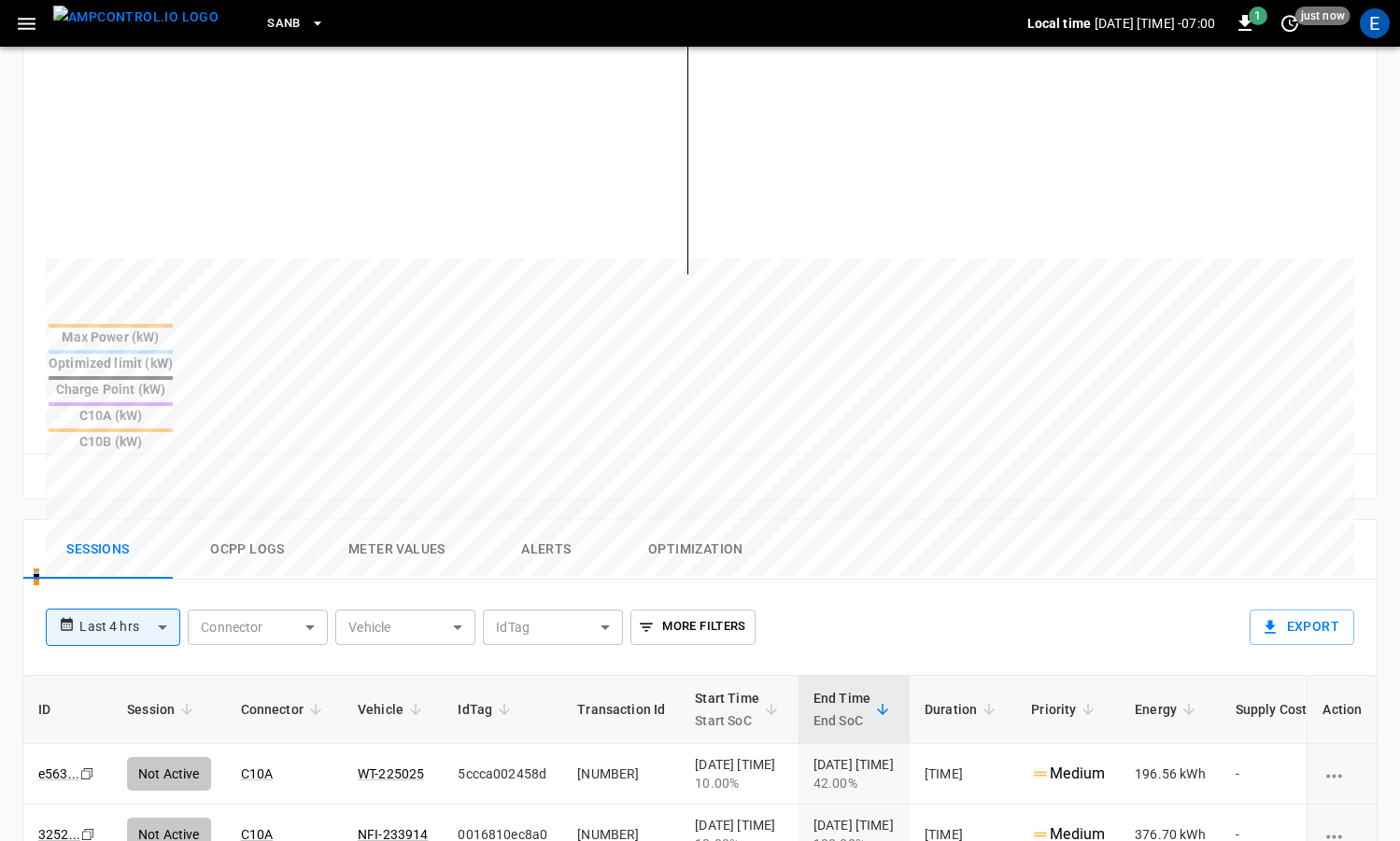 scroll, scrollTop: 675, scrollLeft: 0, axis: vertical 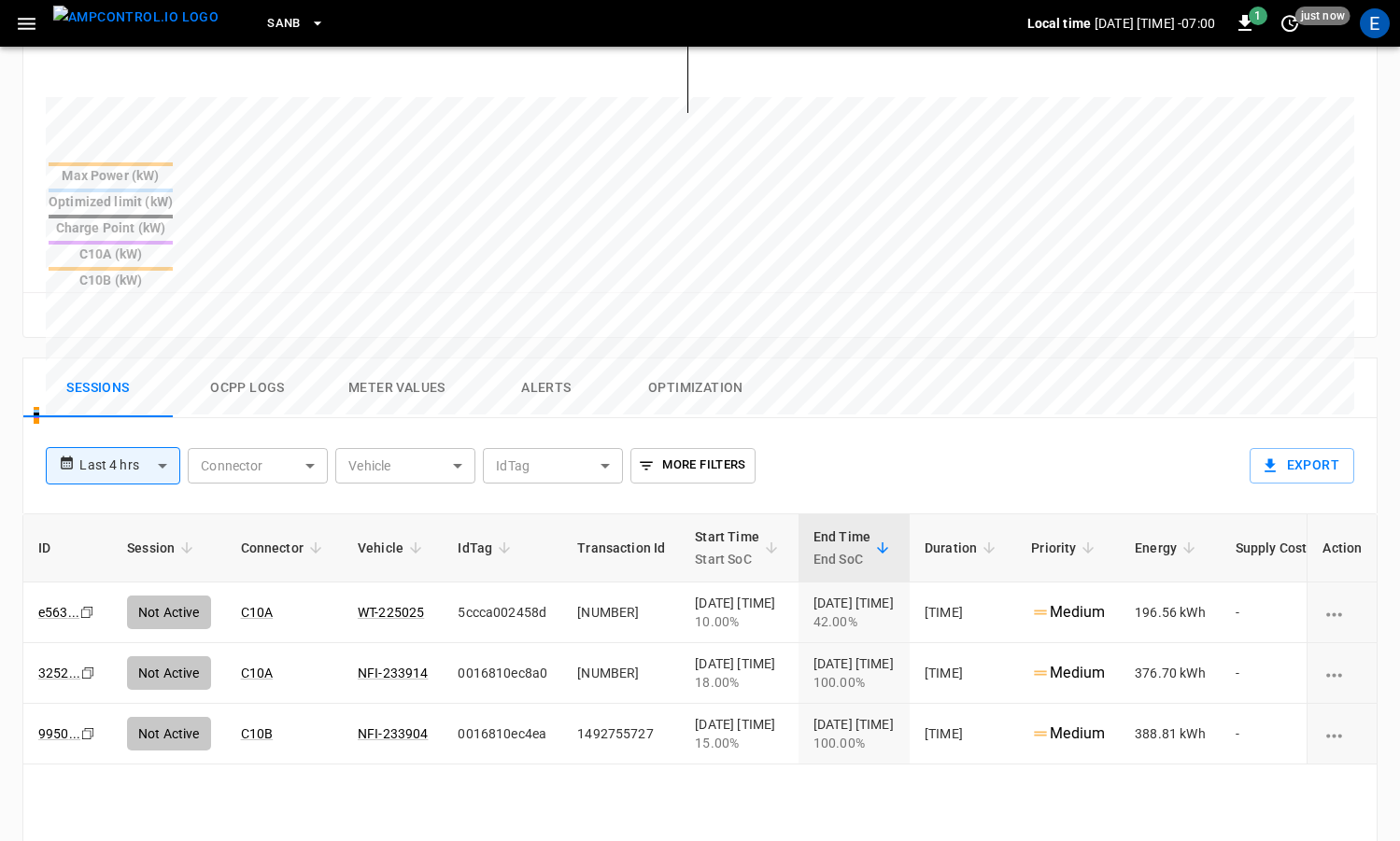 click at bounding box center (135, 17) 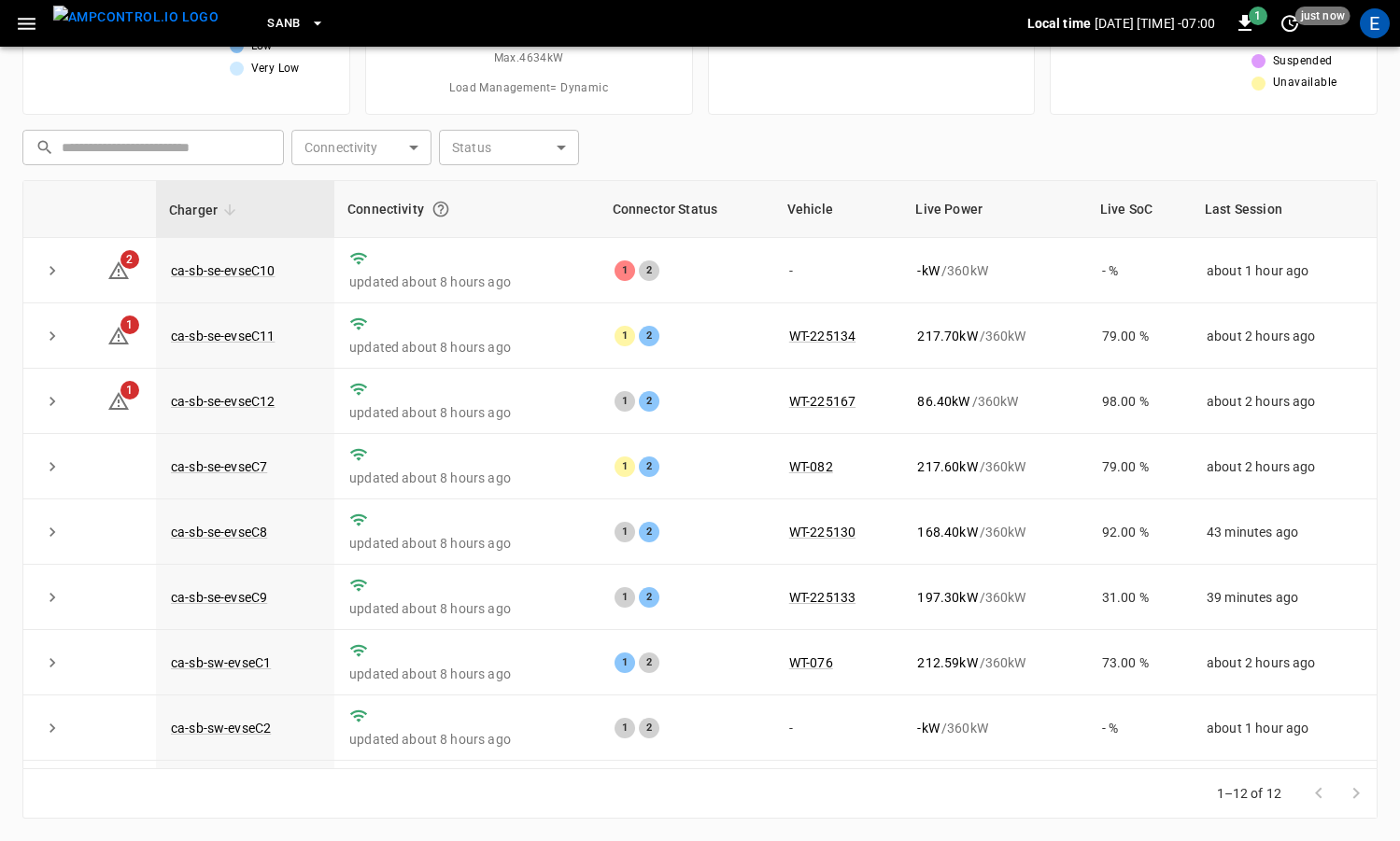 scroll, scrollTop: 175, scrollLeft: 0, axis: vertical 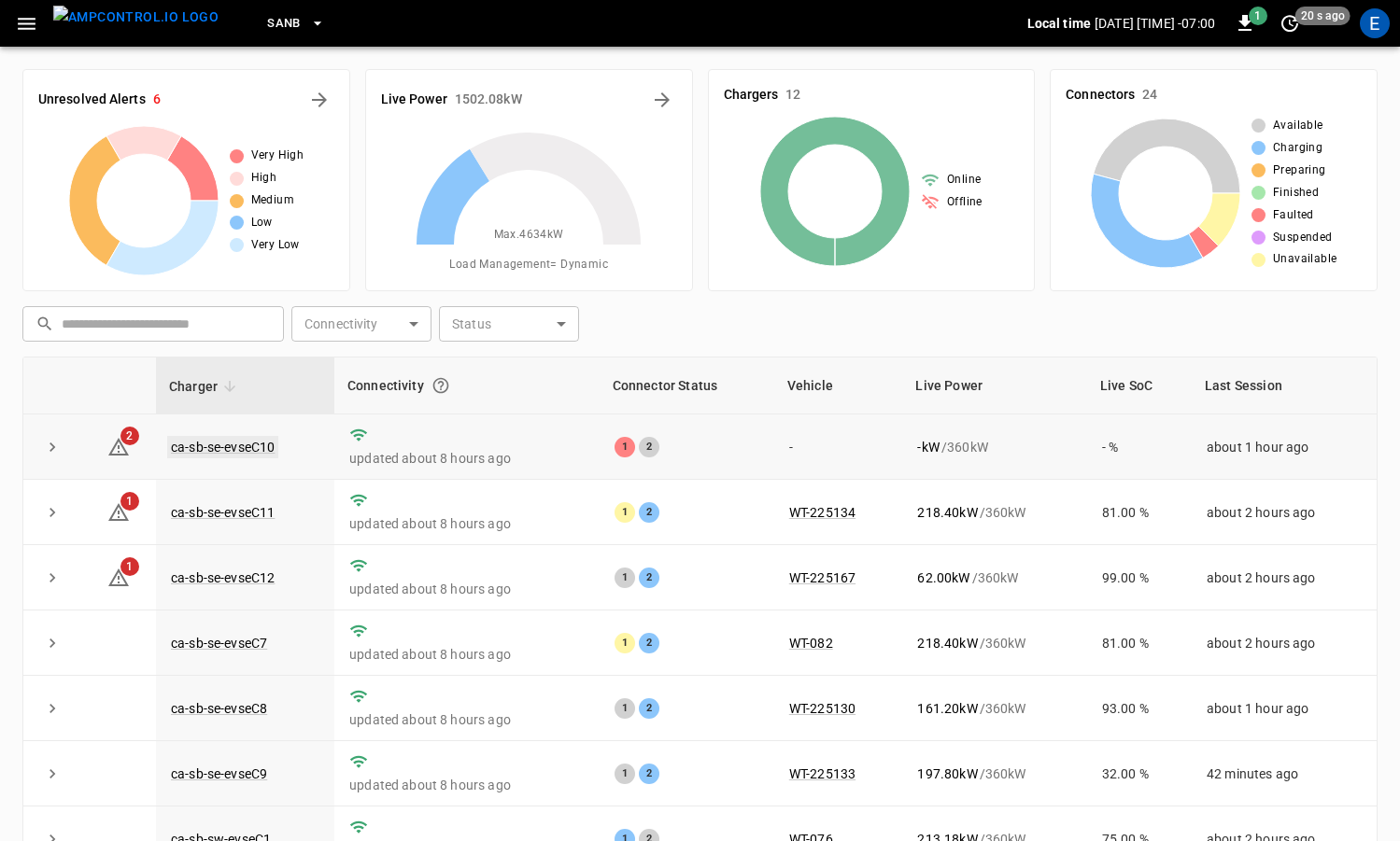 click on "ca-sb-se-evseC10" at bounding box center [222, 447] 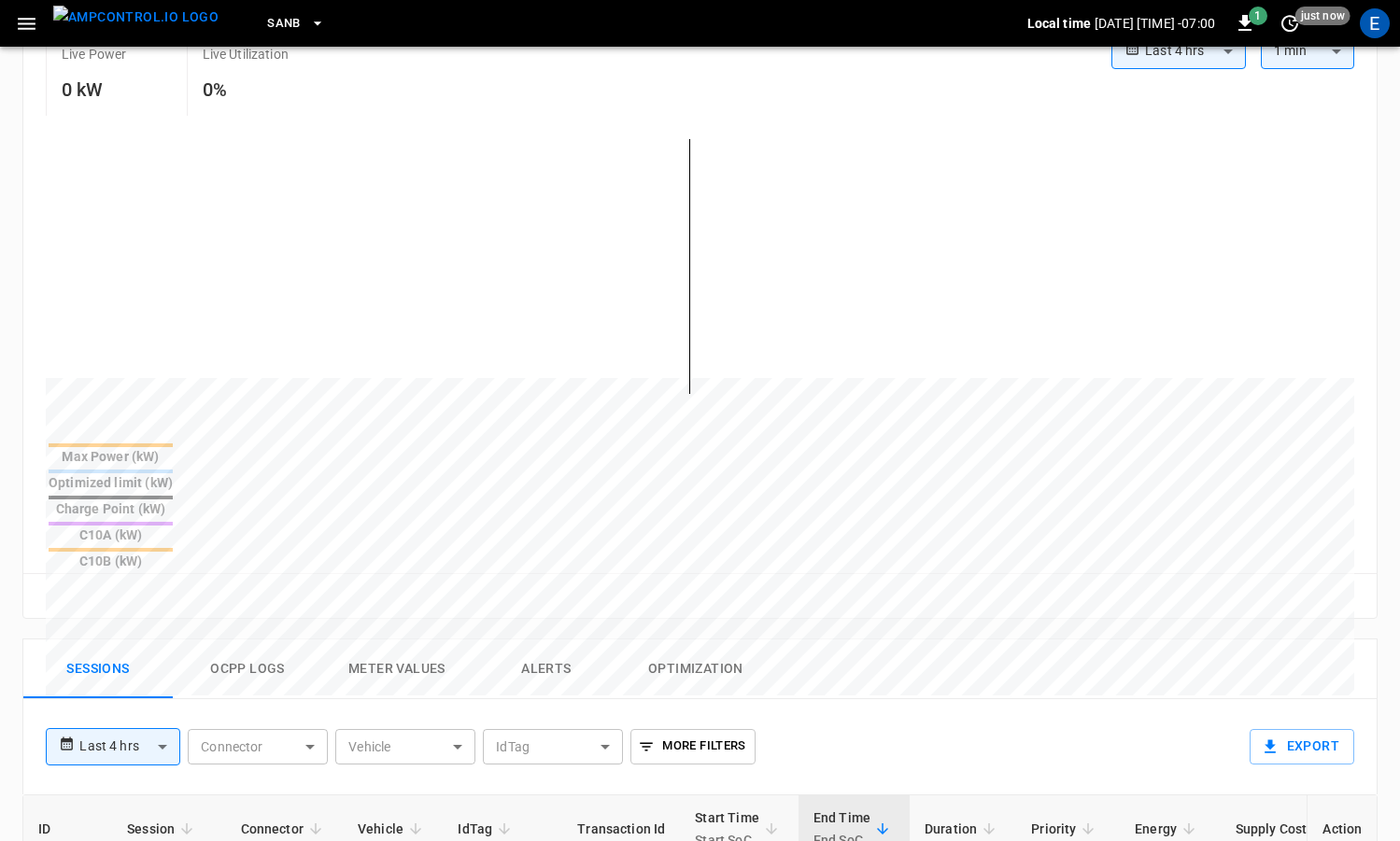 scroll, scrollTop: 608, scrollLeft: 0, axis: vertical 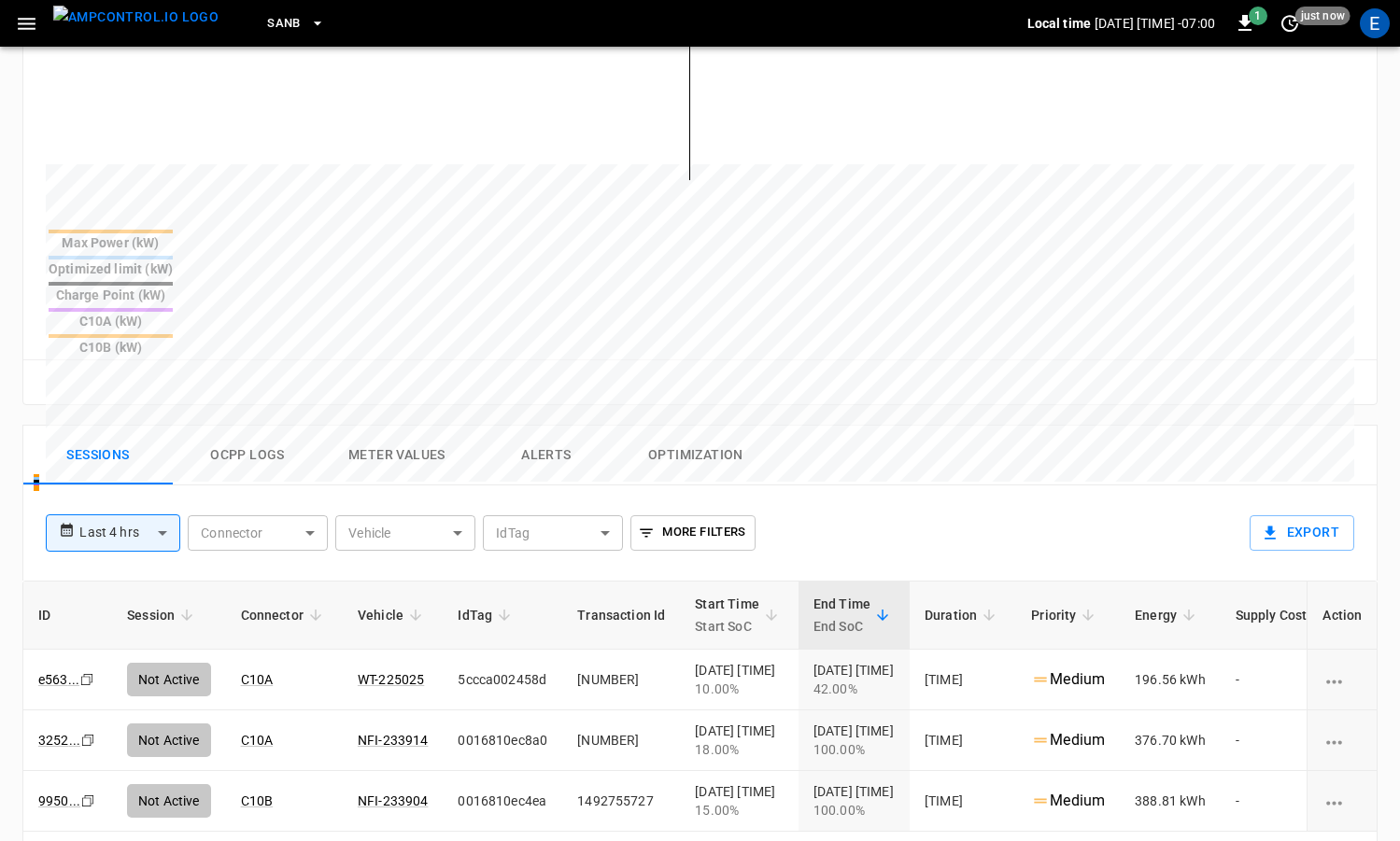 click at bounding box center [135, 17] 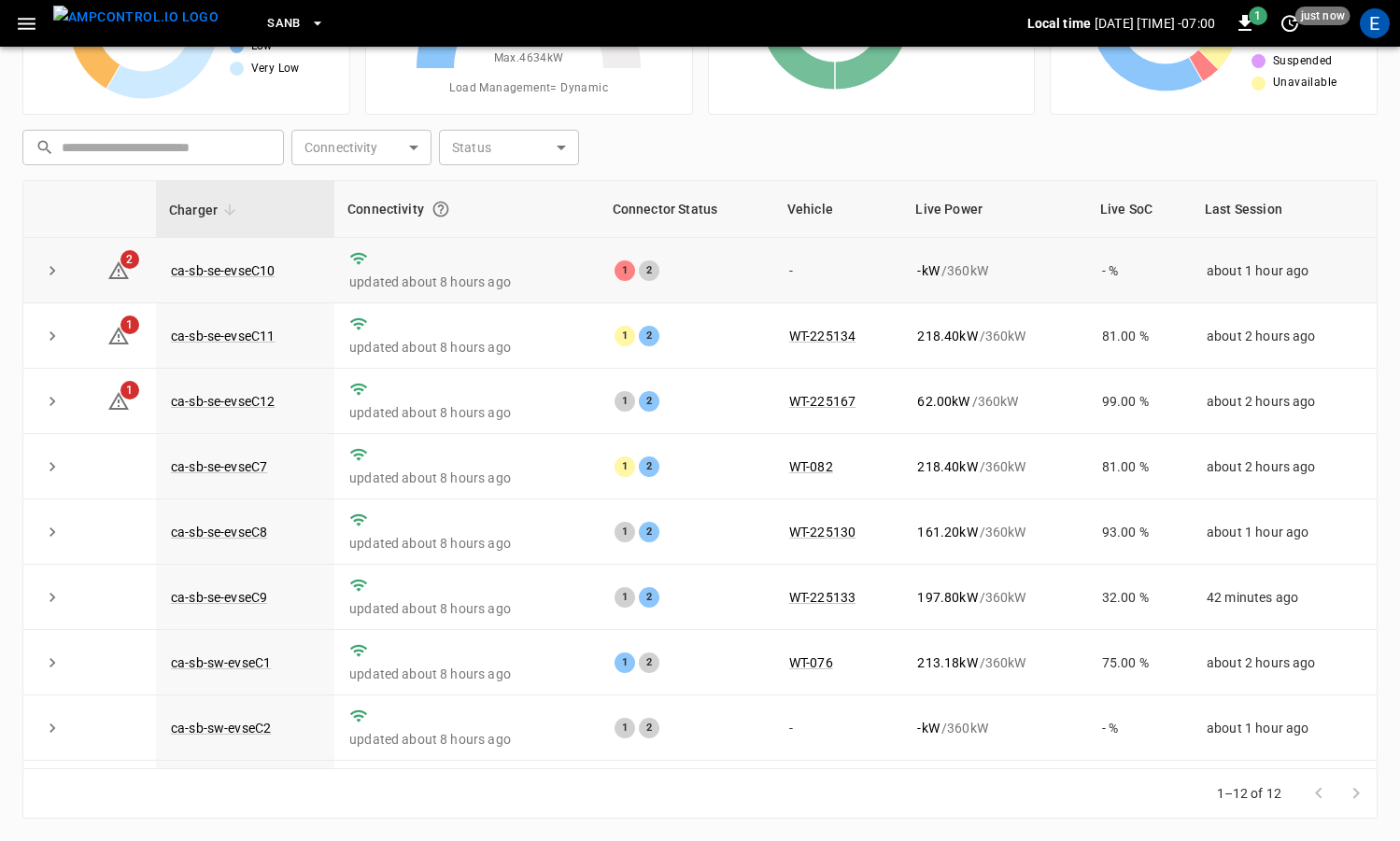 scroll, scrollTop: 176, scrollLeft: 0, axis: vertical 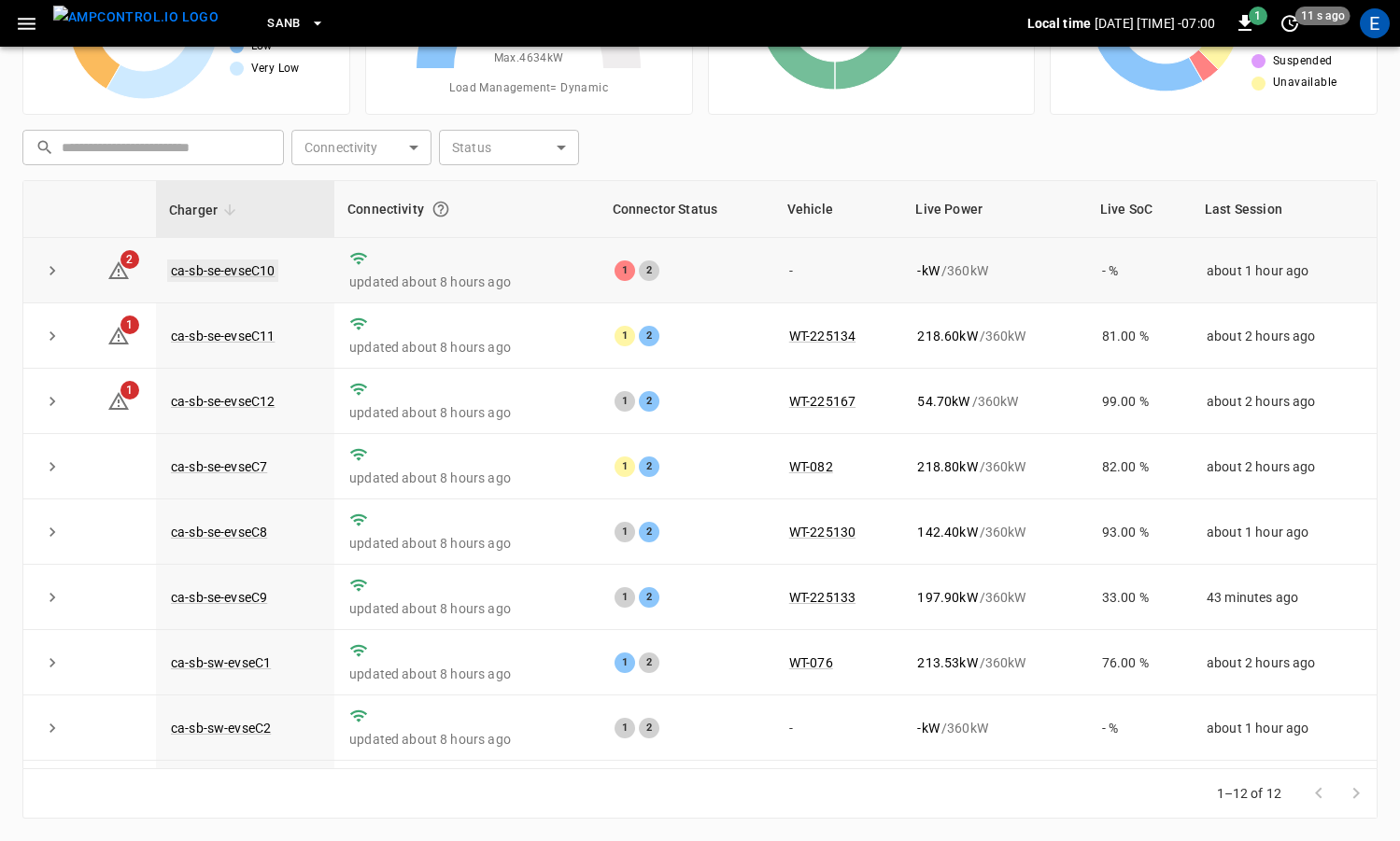 click on "ca-sb-se-evseC10" at bounding box center [222, 271] 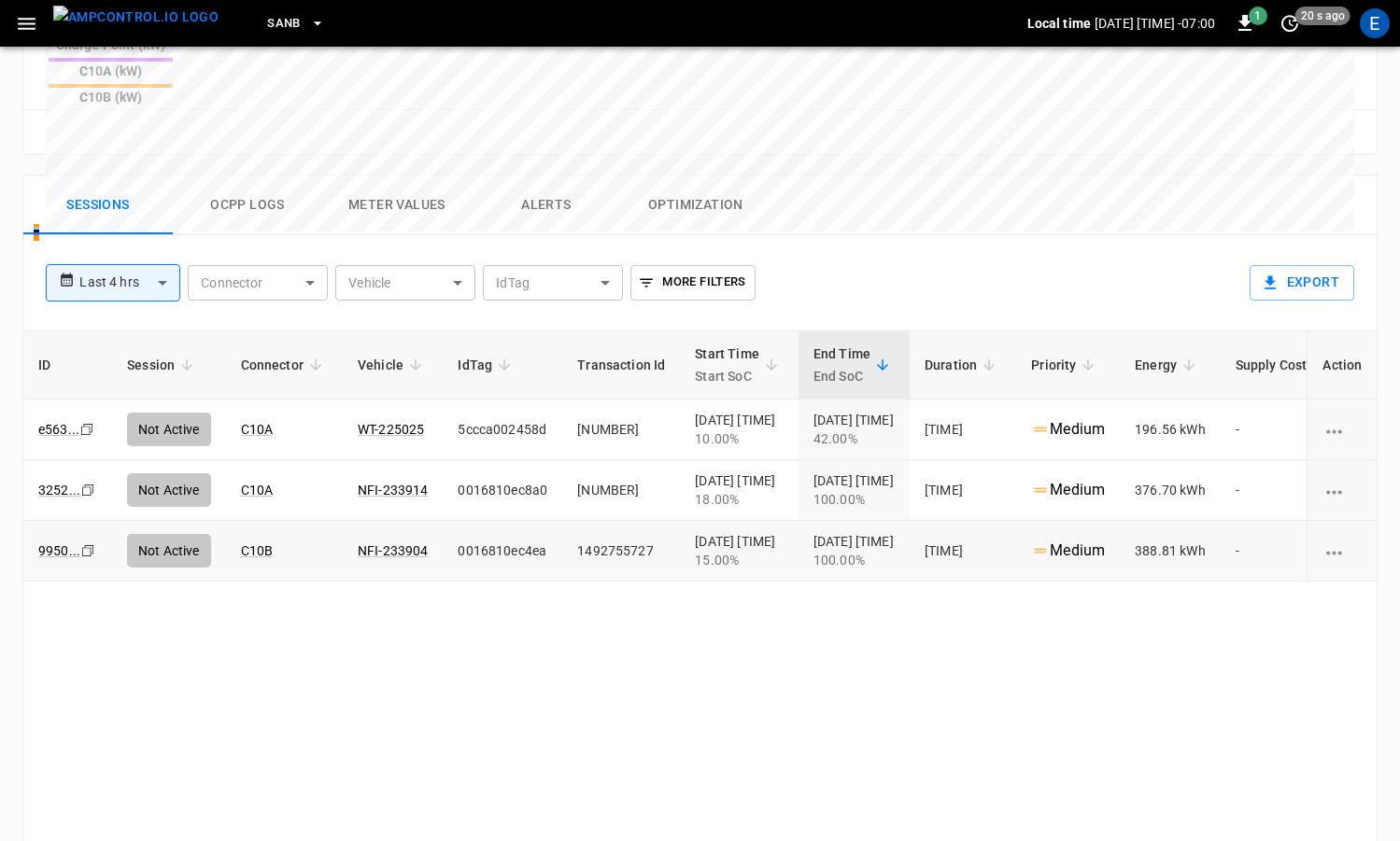 scroll, scrollTop: 908, scrollLeft: 0, axis: vertical 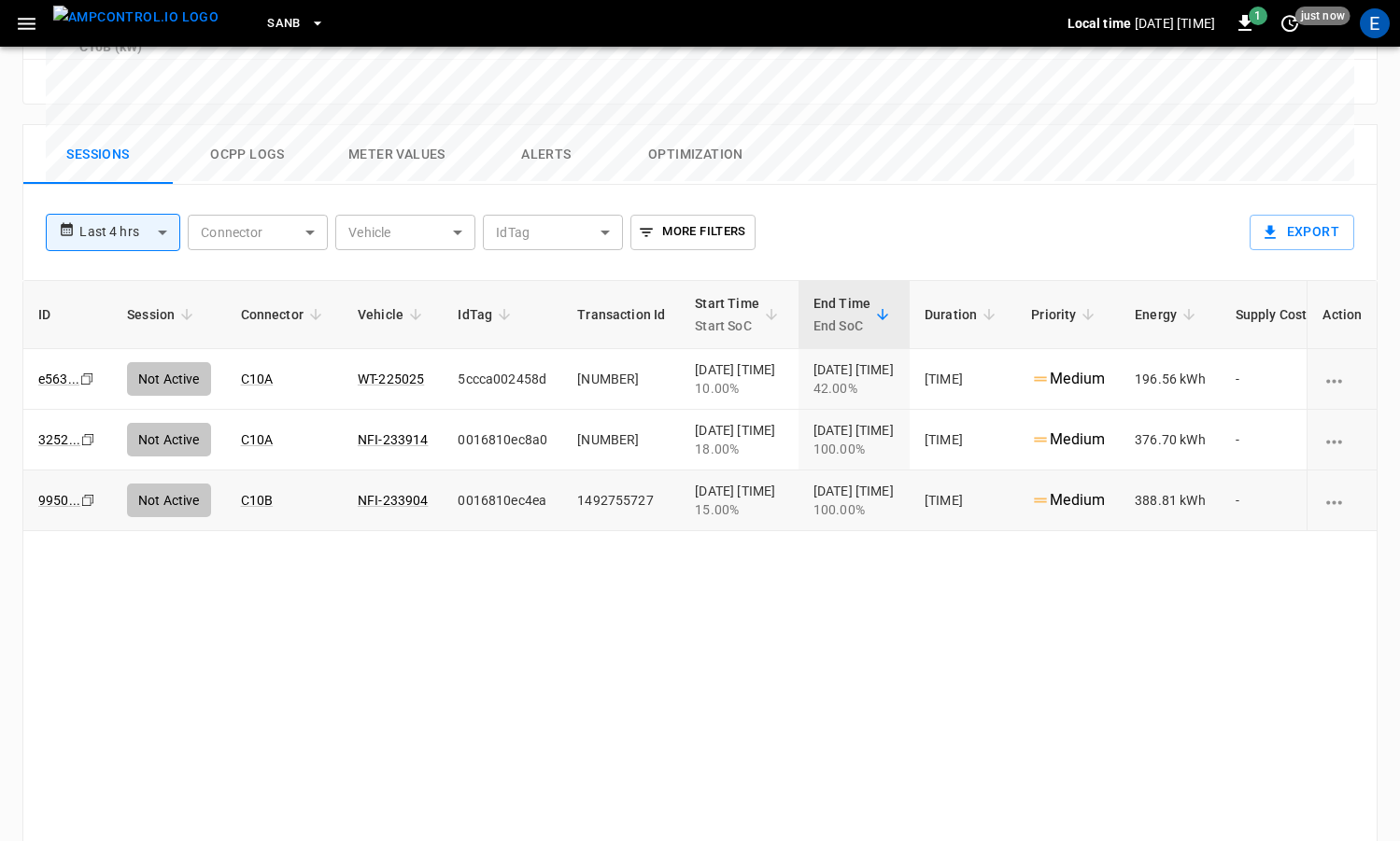 click on "Ocpp logs" at bounding box center (247, 155) 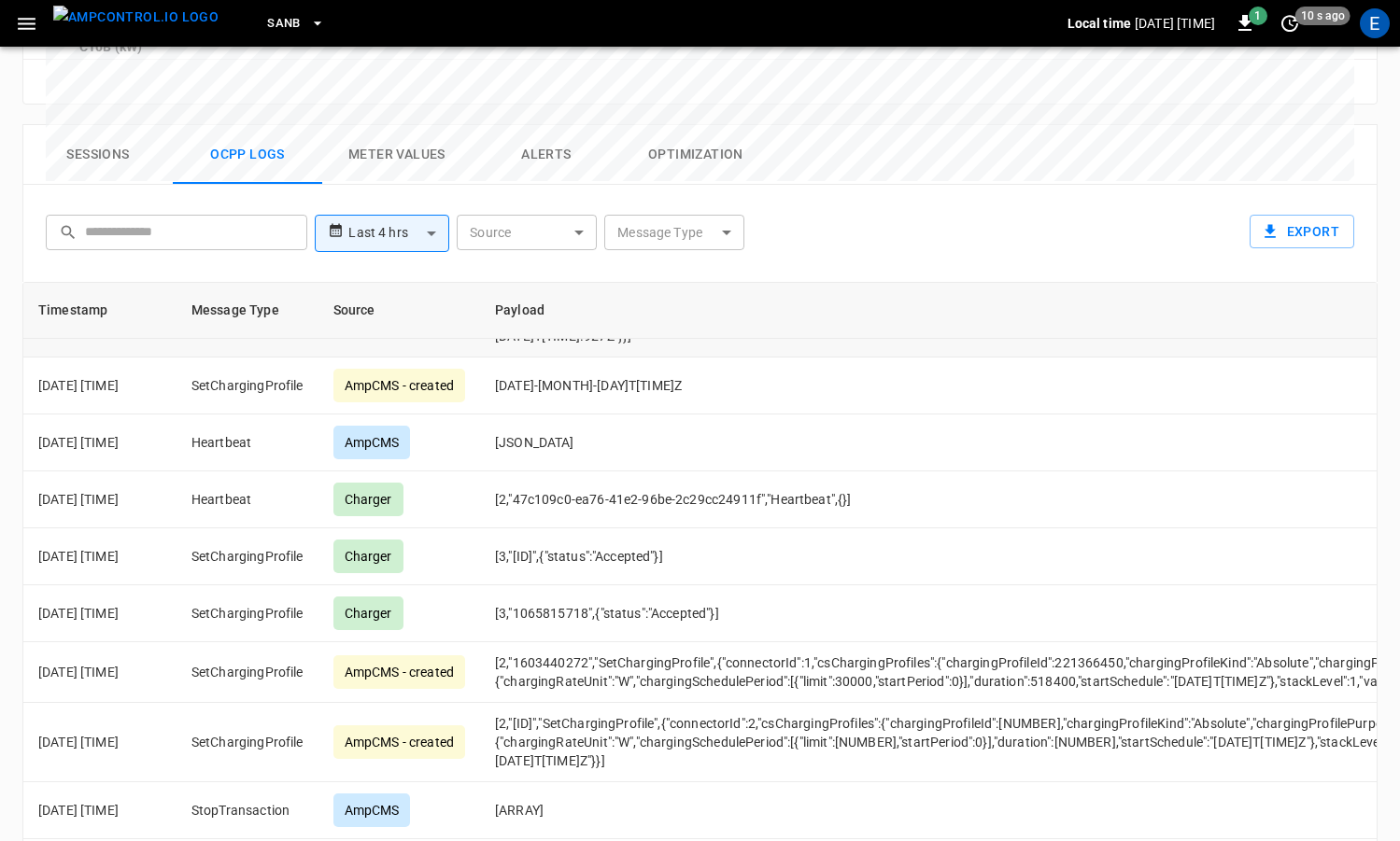scroll, scrollTop: 1764, scrollLeft: 0, axis: vertical 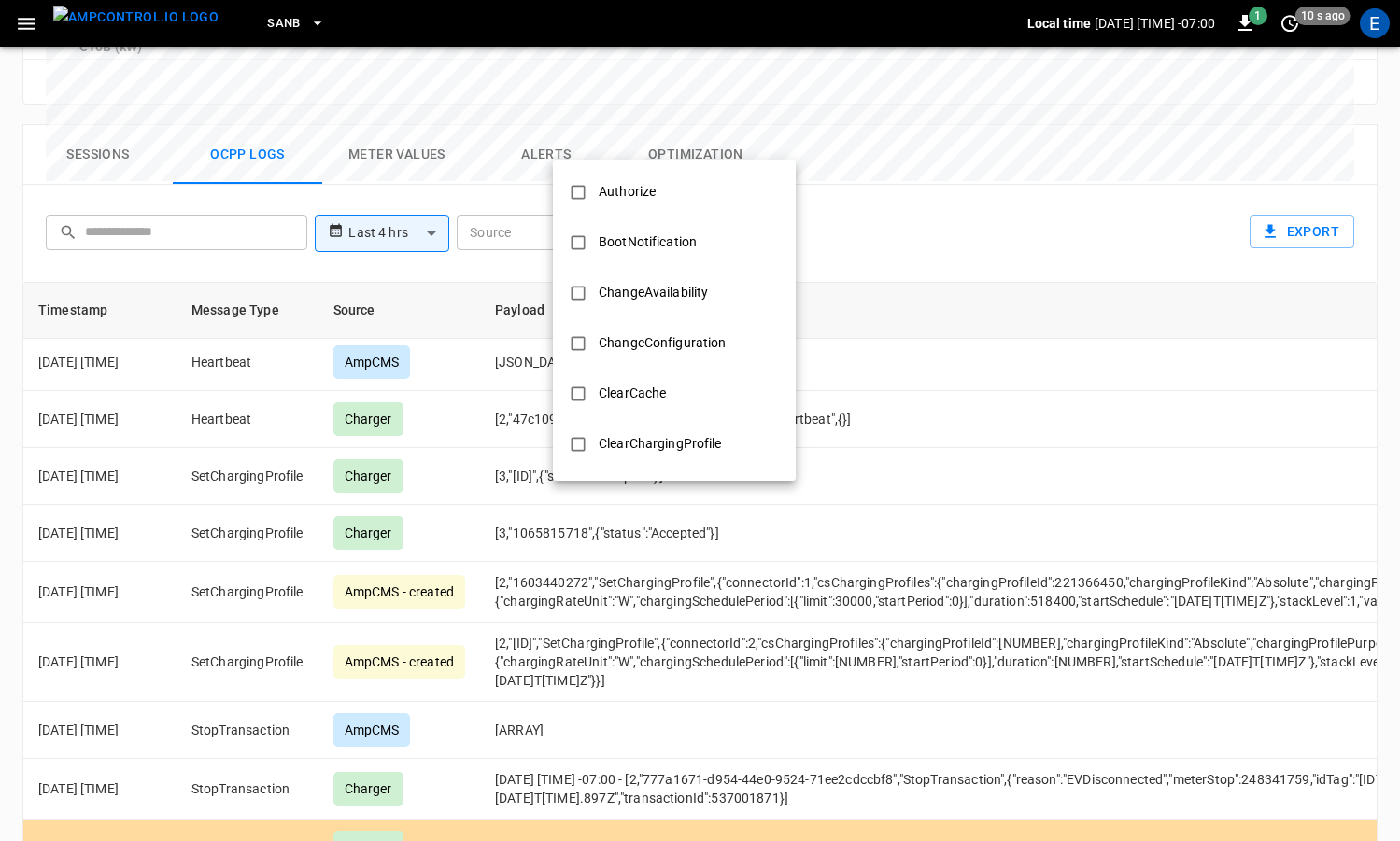 click on "**********" at bounding box center [700, 17] 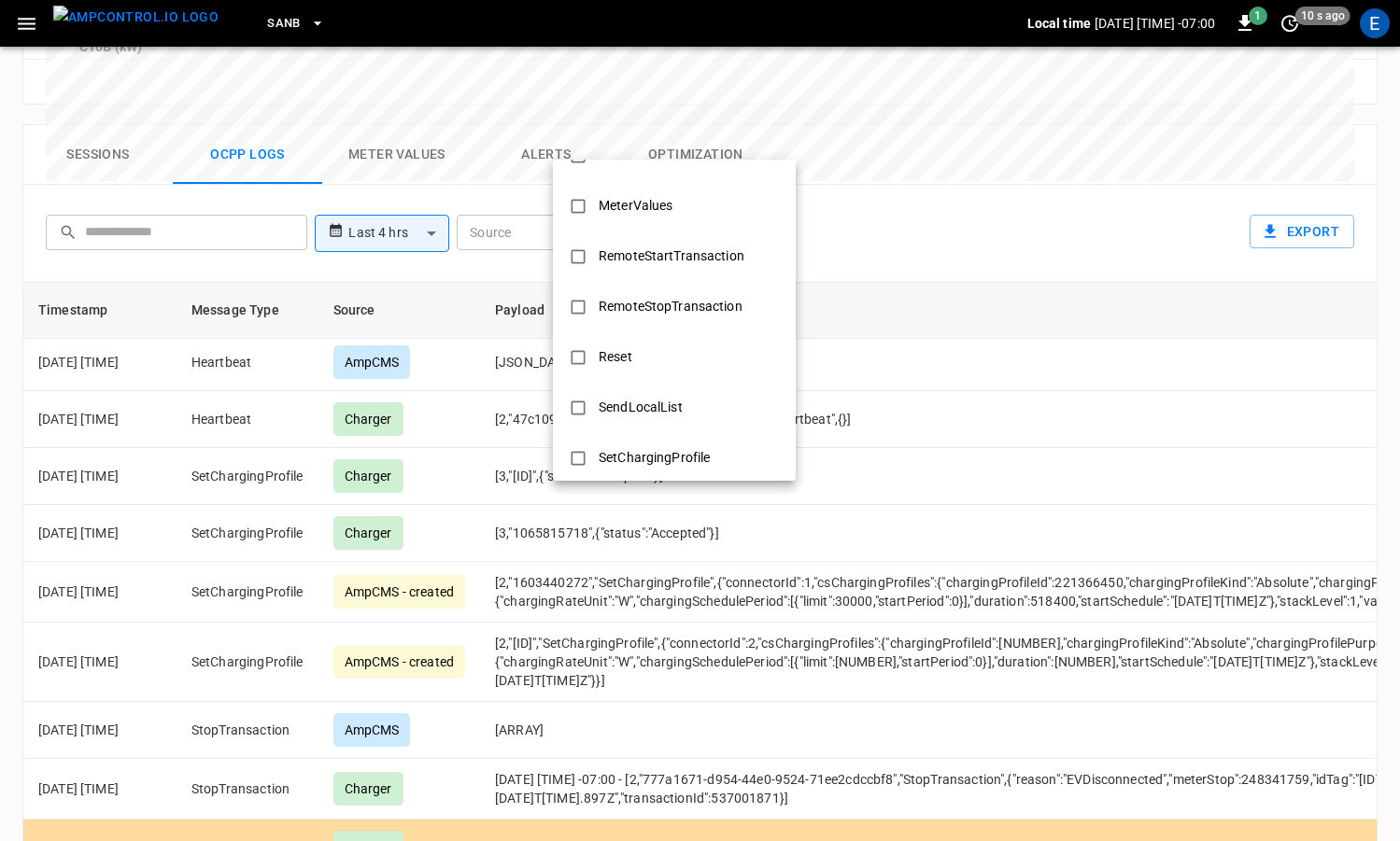 scroll, scrollTop: 904, scrollLeft: 0, axis: vertical 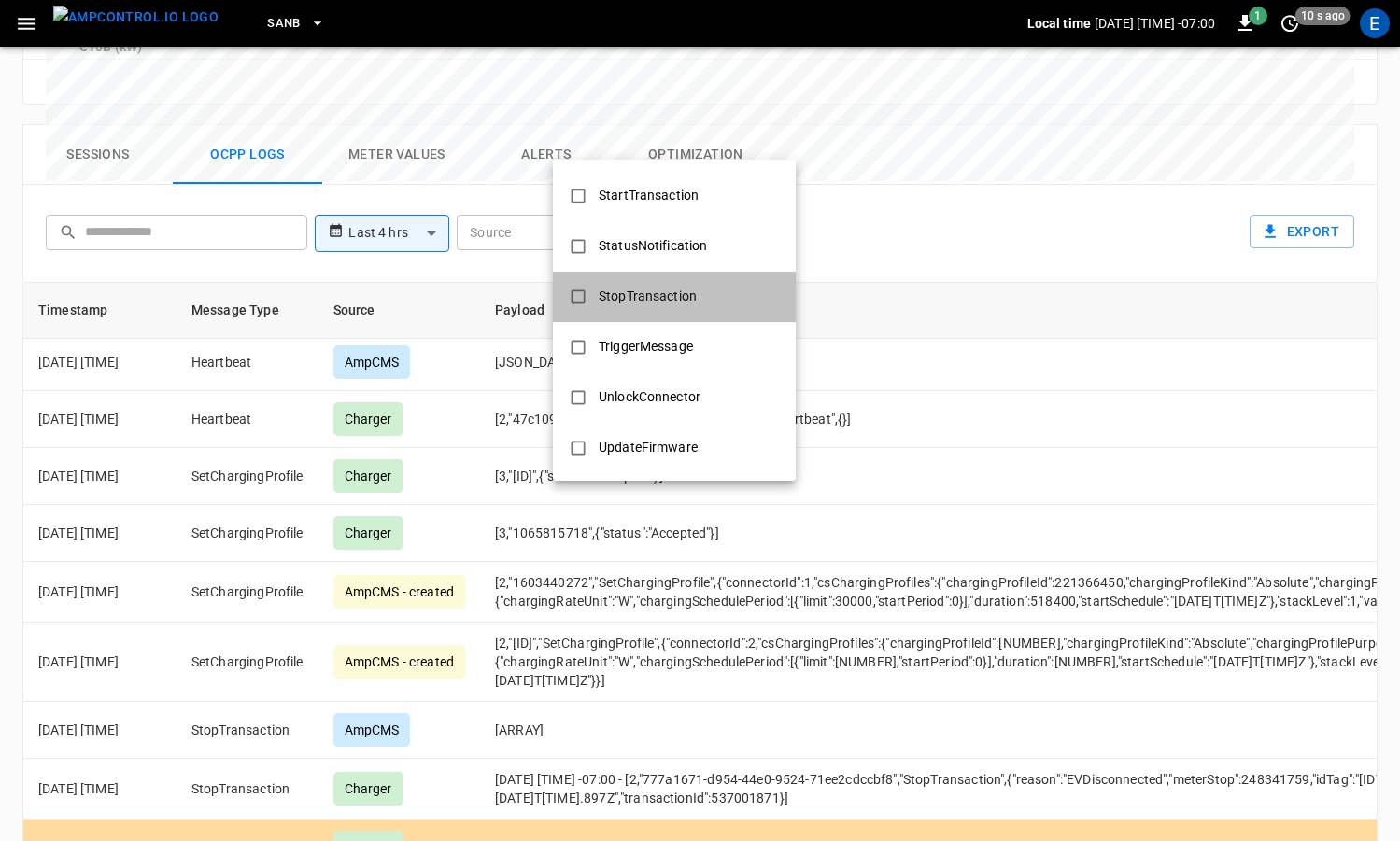 click on "StopTransaction" at bounding box center [647, 296] 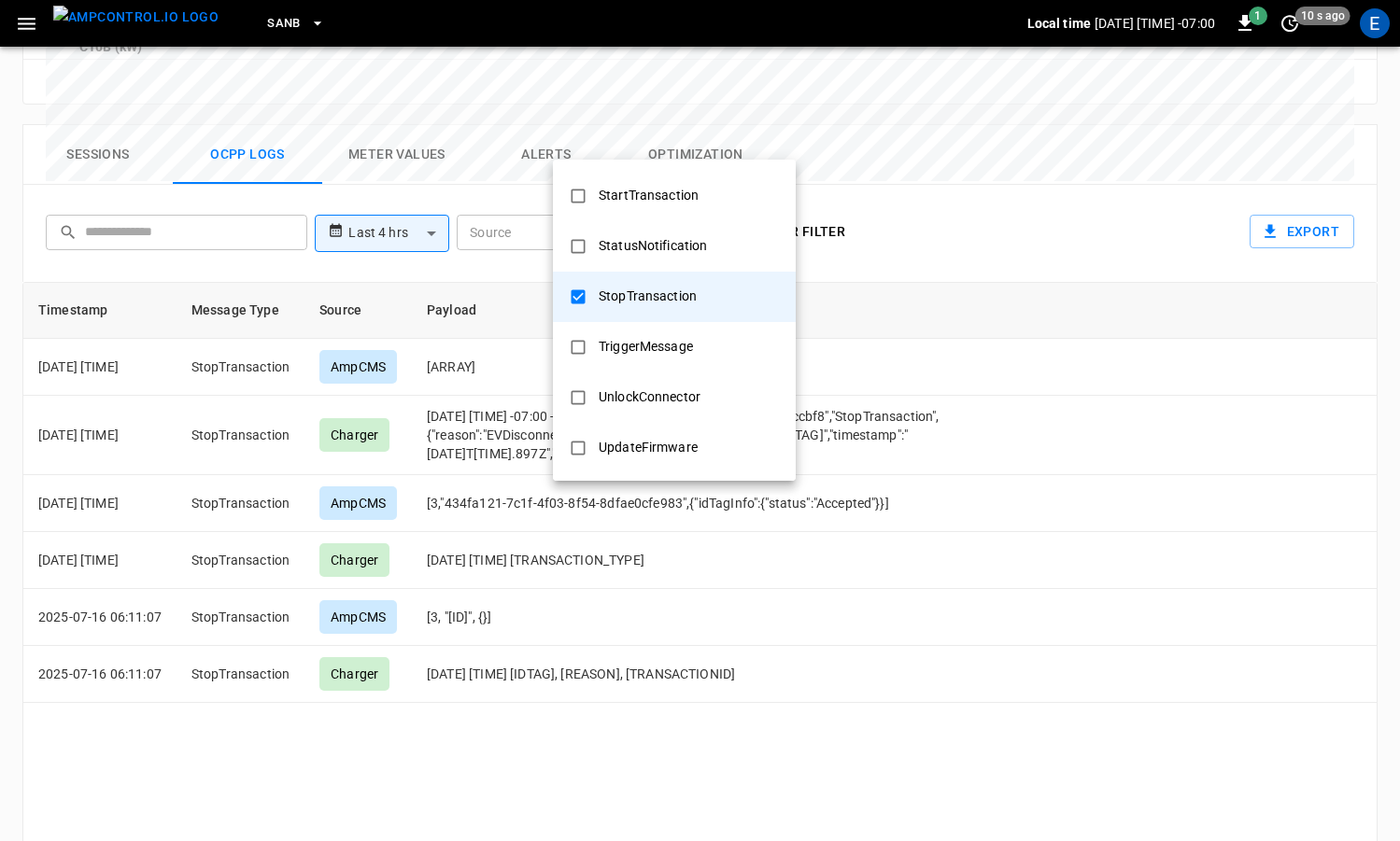 scroll, scrollTop: 0, scrollLeft: 0, axis: both 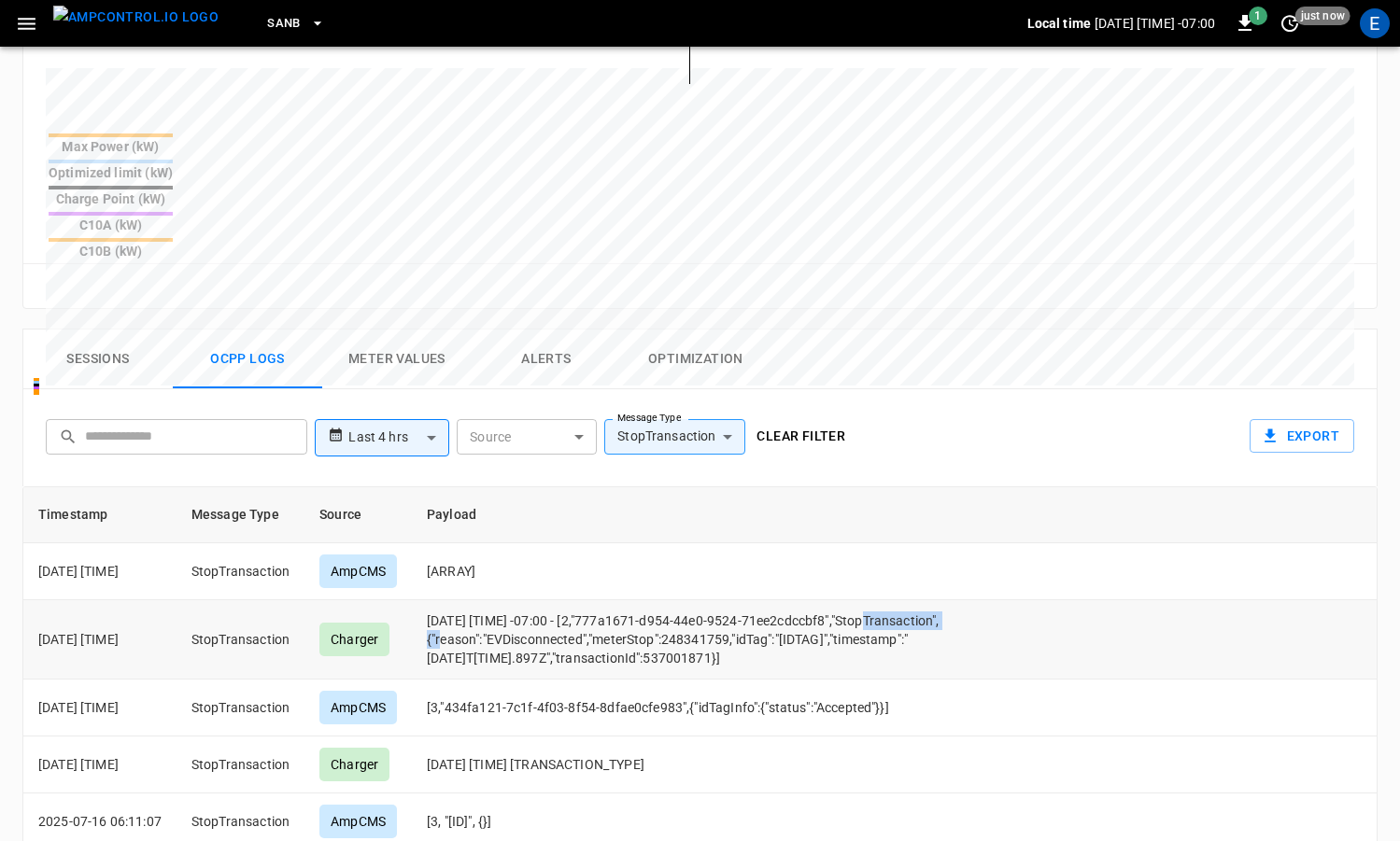 drag, startPoint x: 482, startPoint y: 548, endPoint x: 588, endPoint y: 543, distance: 106.1179 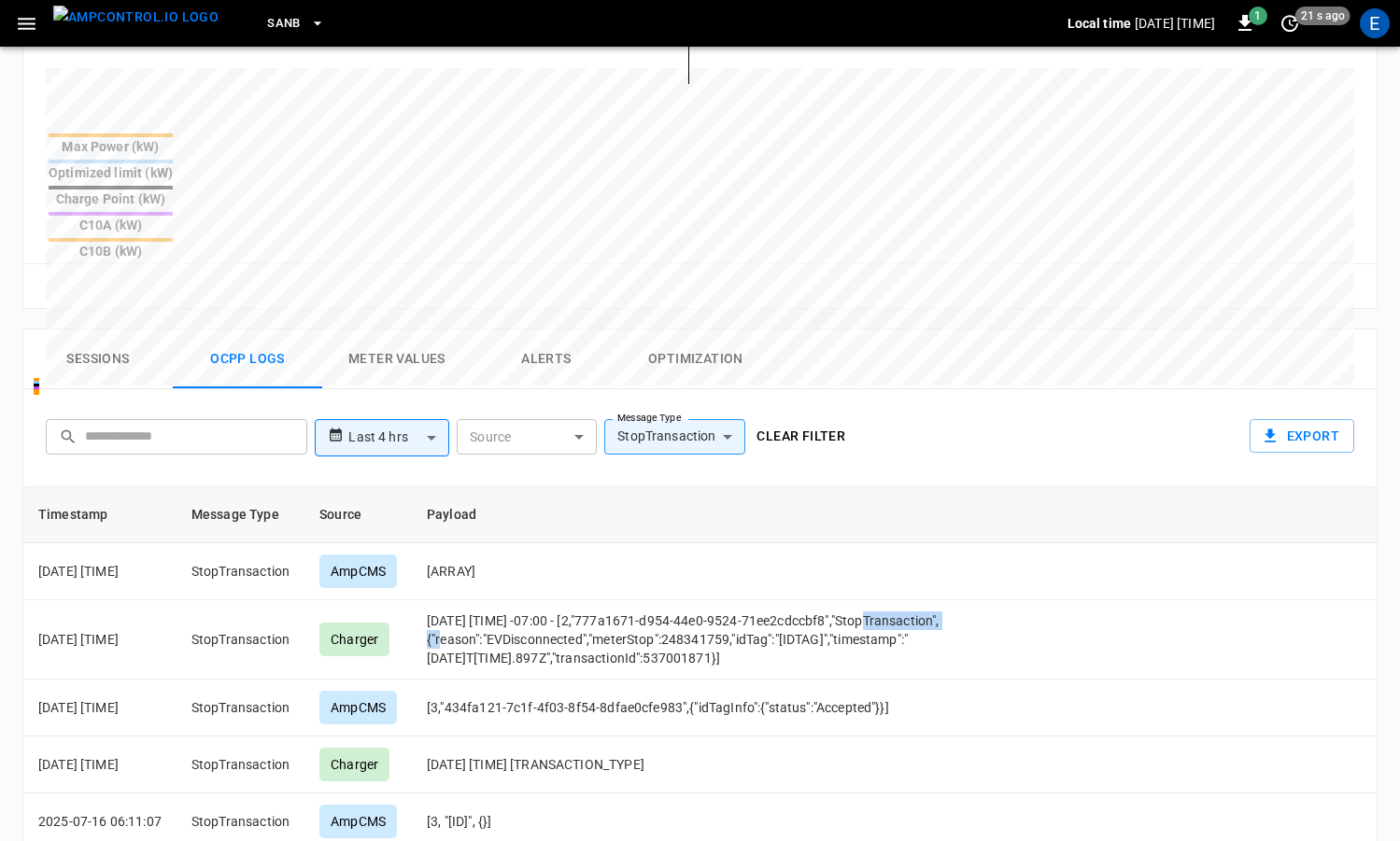 click at bounding box center (135, 17) 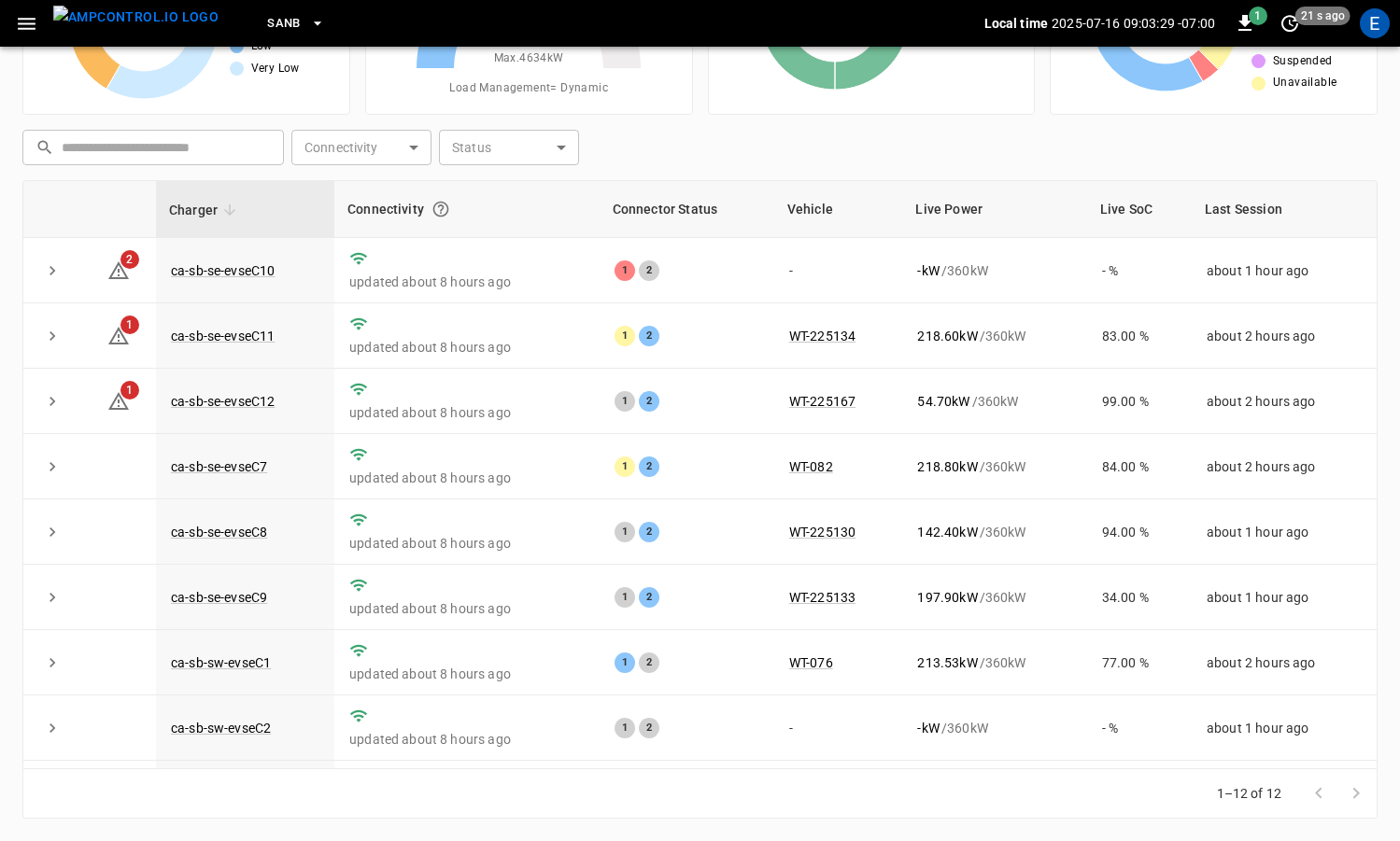scroll, scrollTop: 176, scrollLeft: 0, axis: vertical 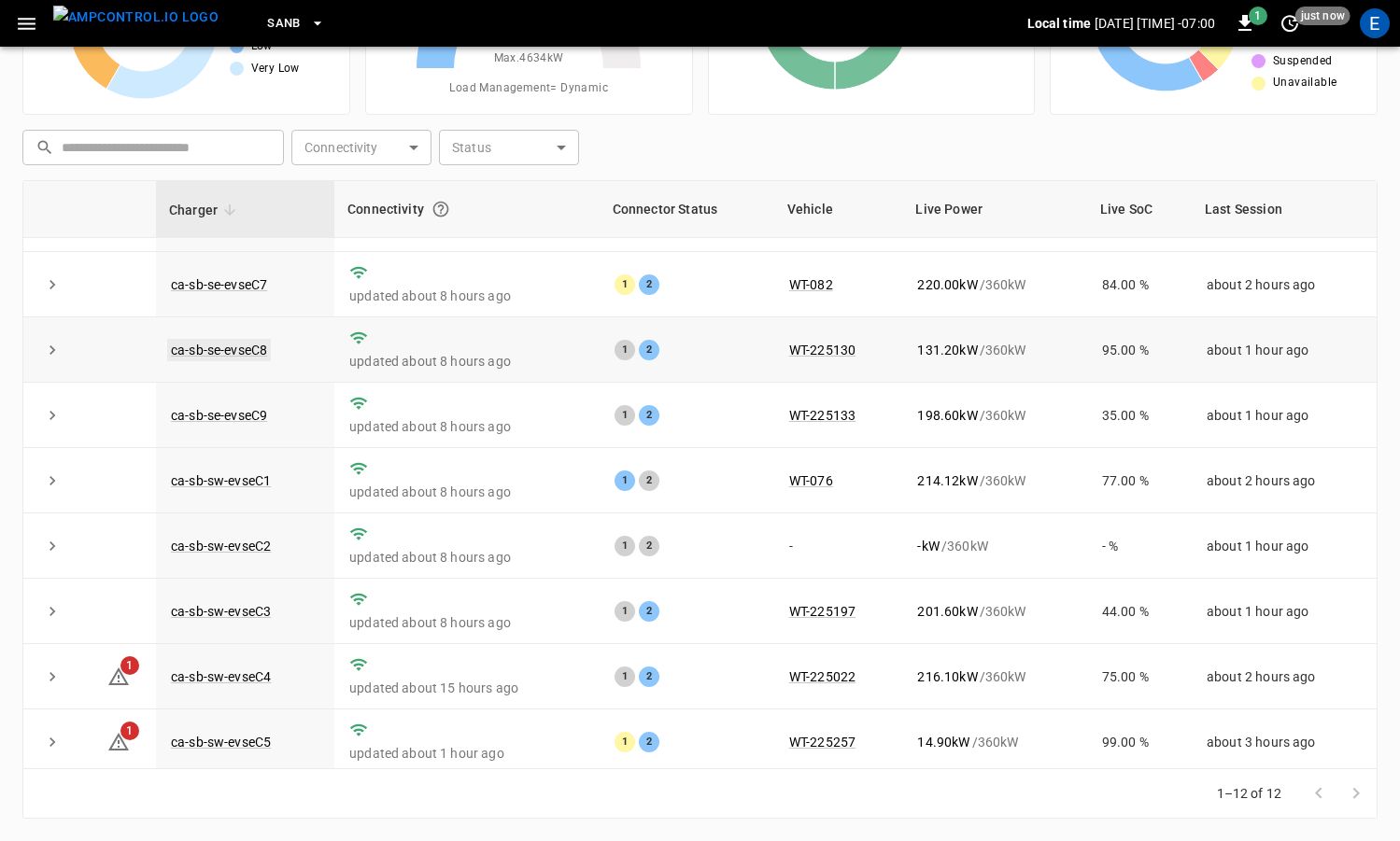 click on "ca-sb-se-evseC8" at bounding box center [219, 350] 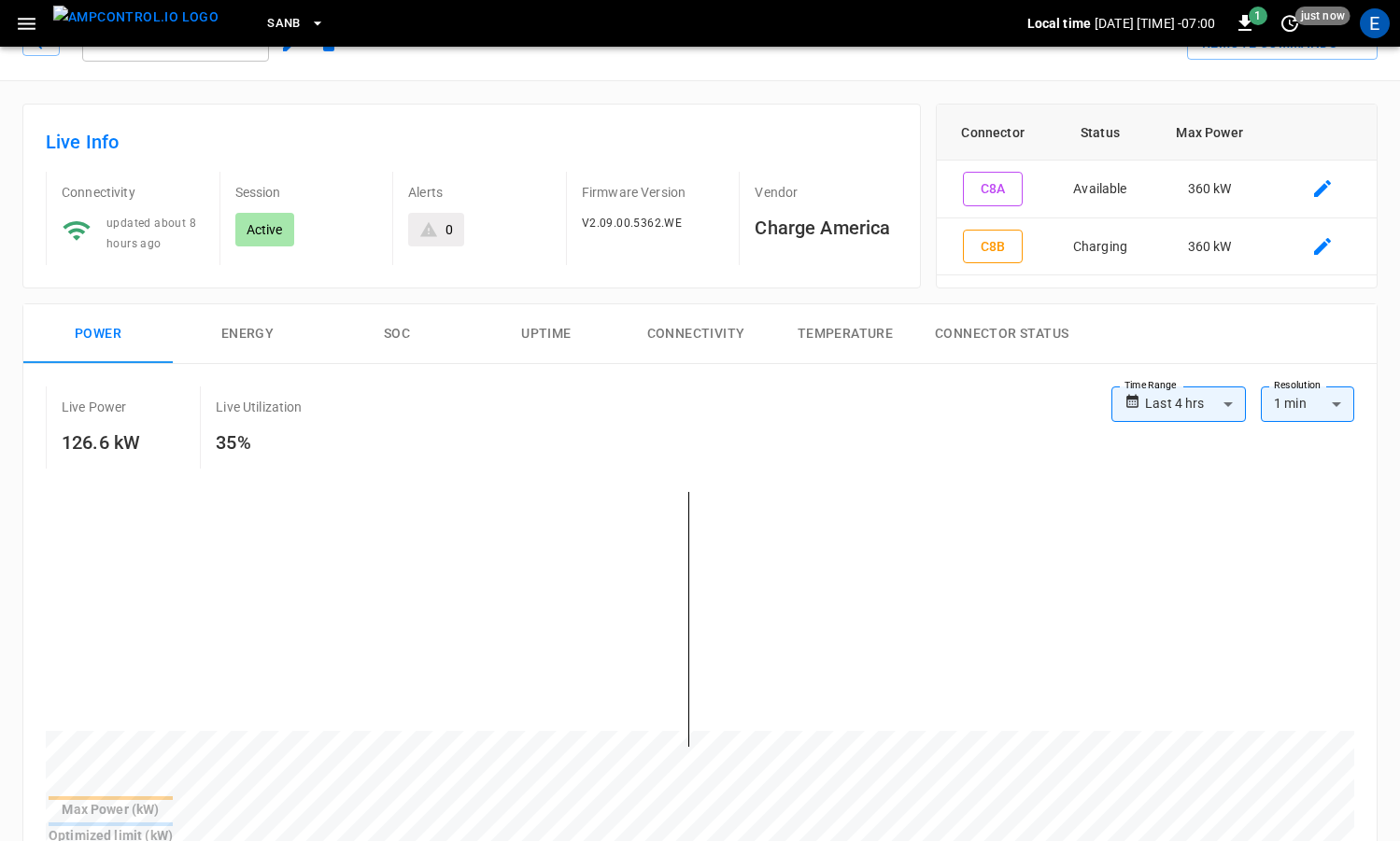 scroll, scrollTop: 0, scrollLeft: 0, axis: both 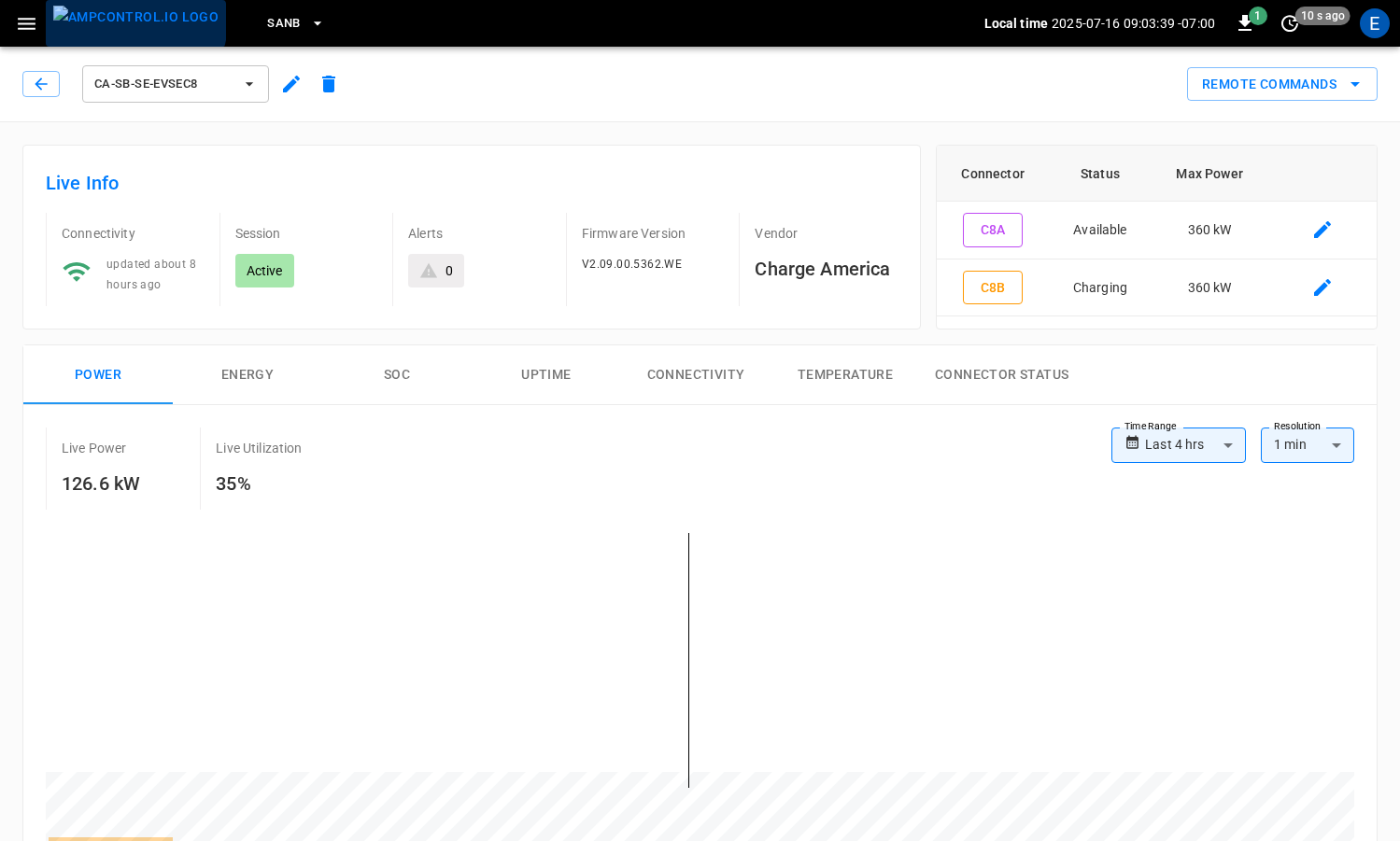 click at bounding box center [135, 17] 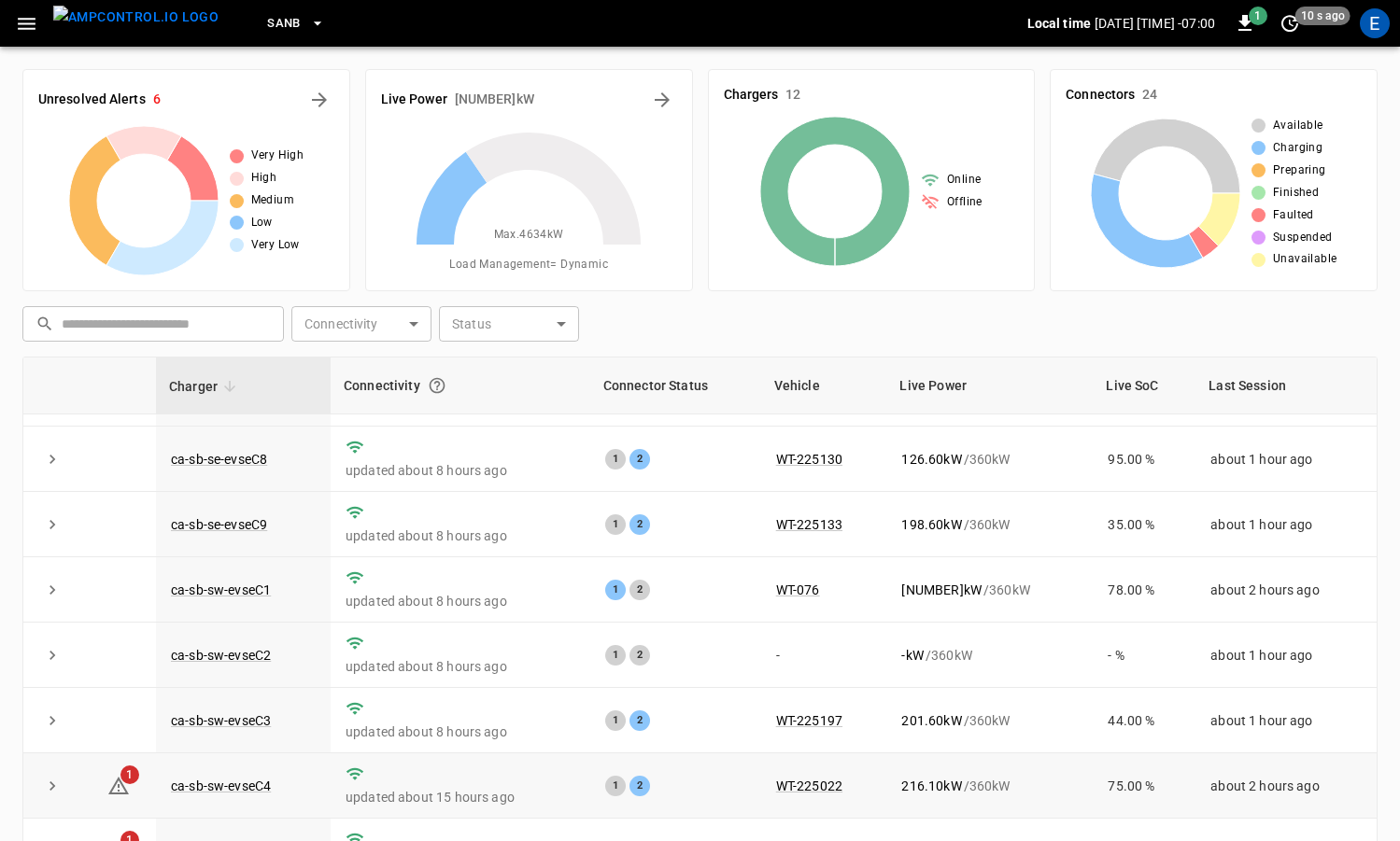 click on "ca-sb-sw-evseC4" at bounding box center (243, 786) 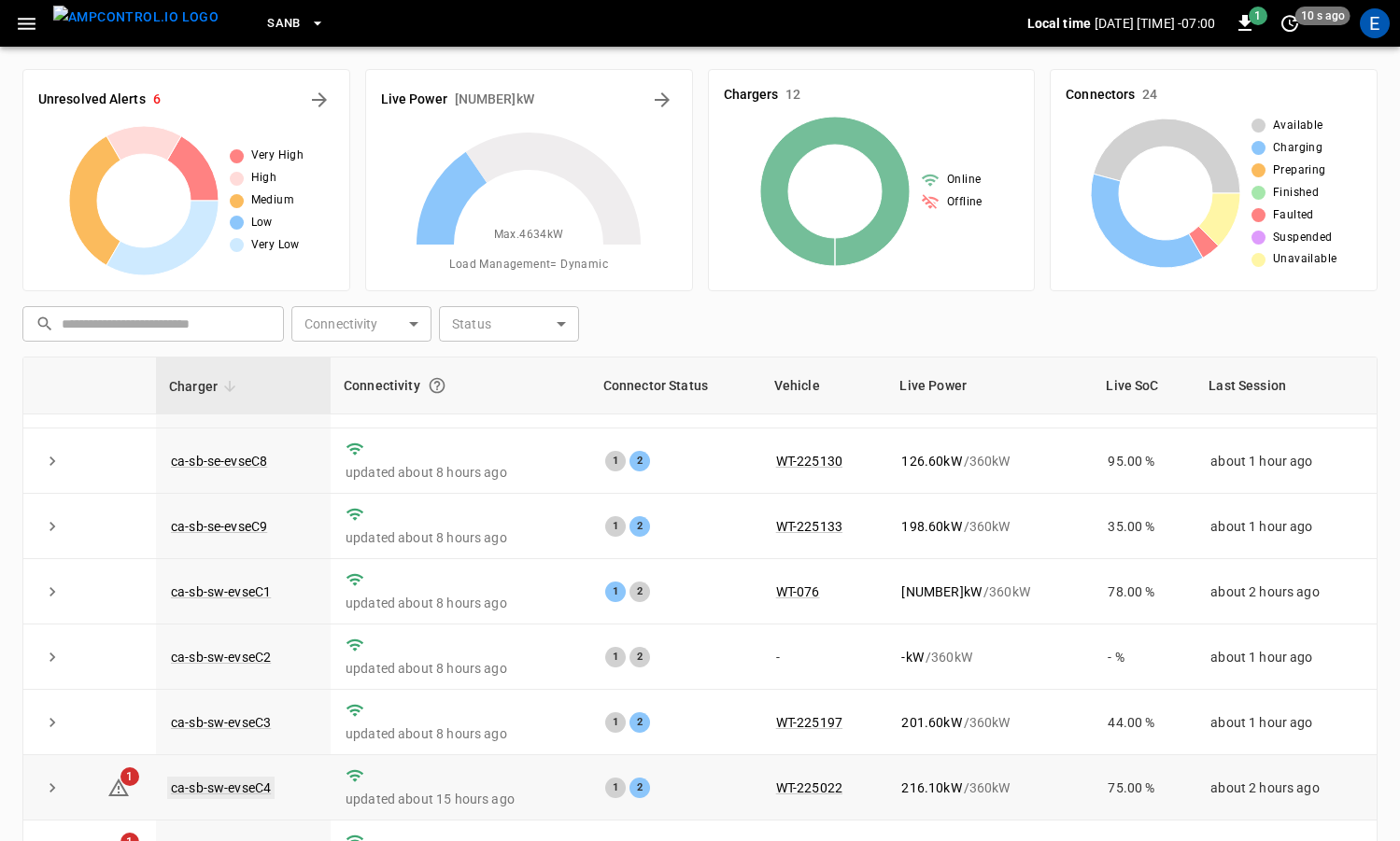 scroll, scrollTop: 244, scrollLeft: 0, axis: vertical 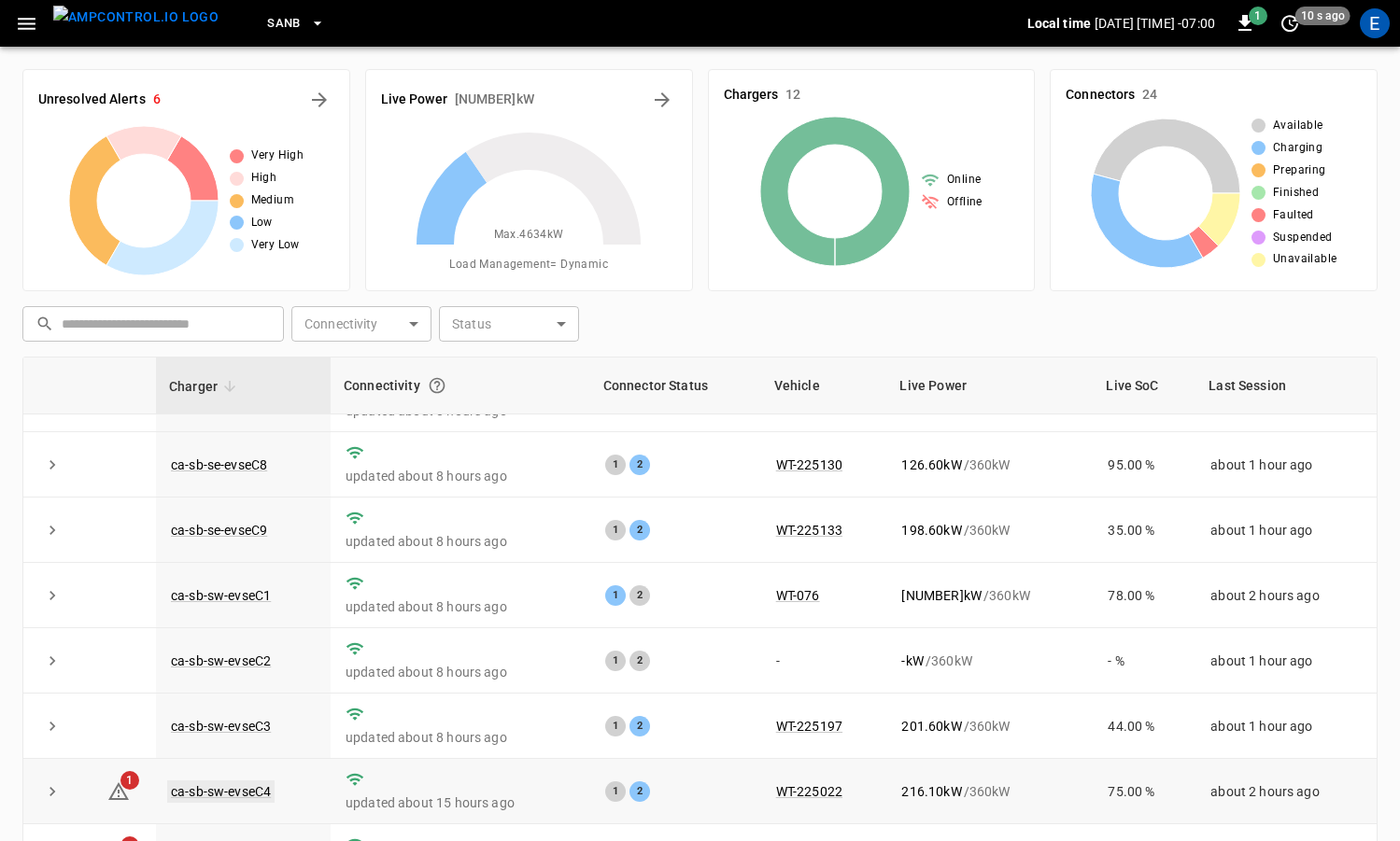 click on "ca-sb-sw-evseC4" at bounding box center (220, 792) 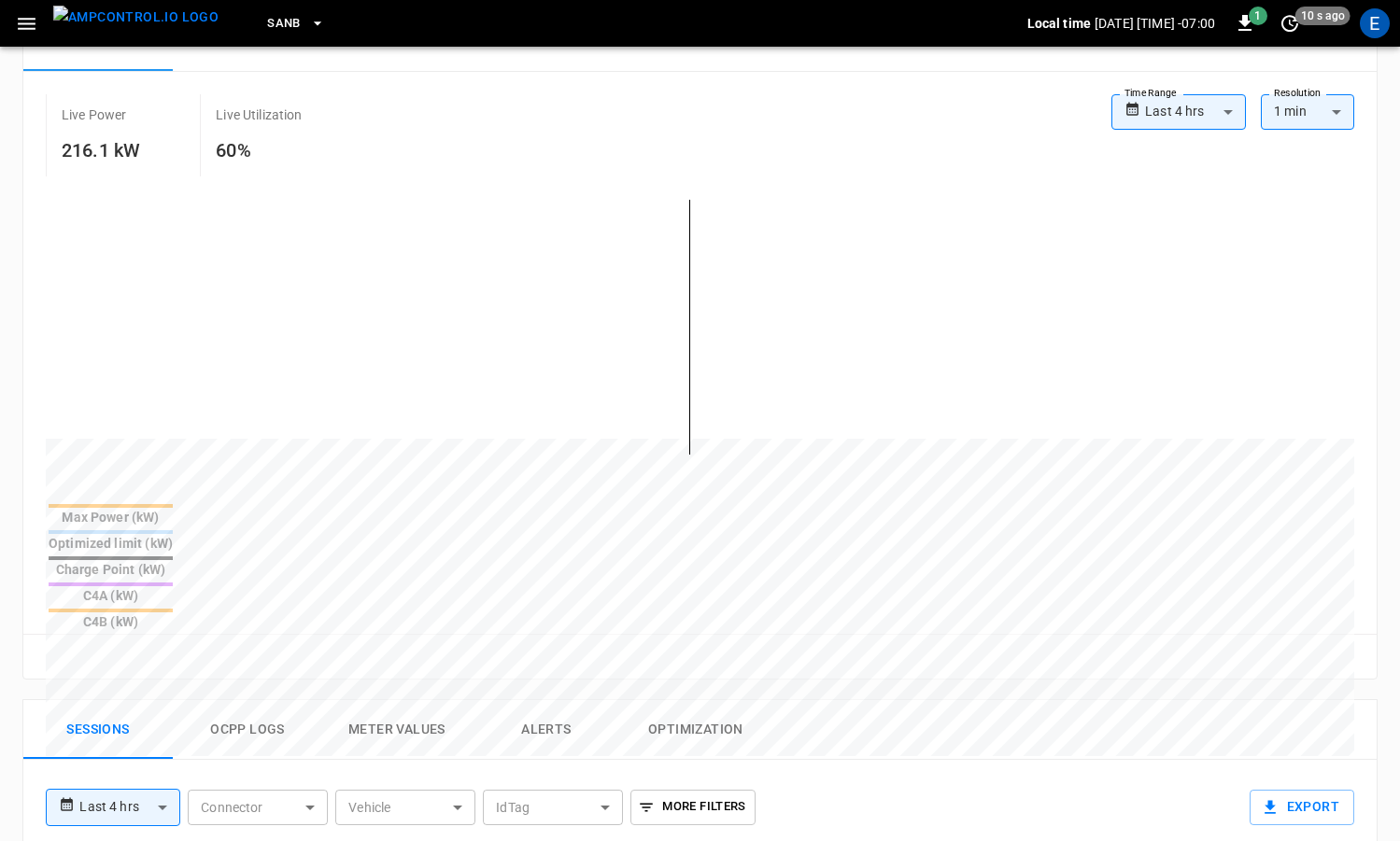 scroll, scrollTop: 0, scrollLeft: 0, axis: both 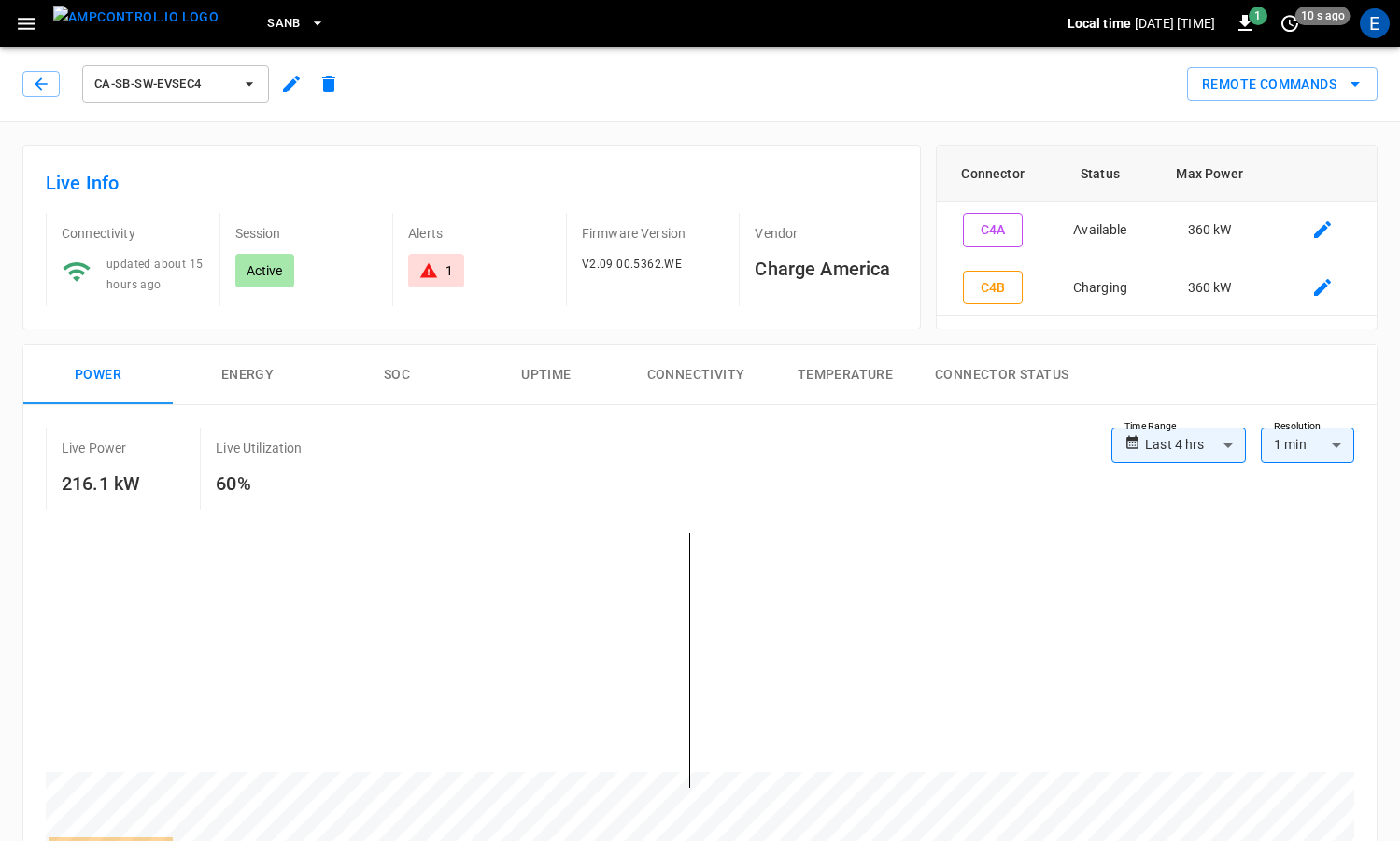 click at bounding box center [135, 17] 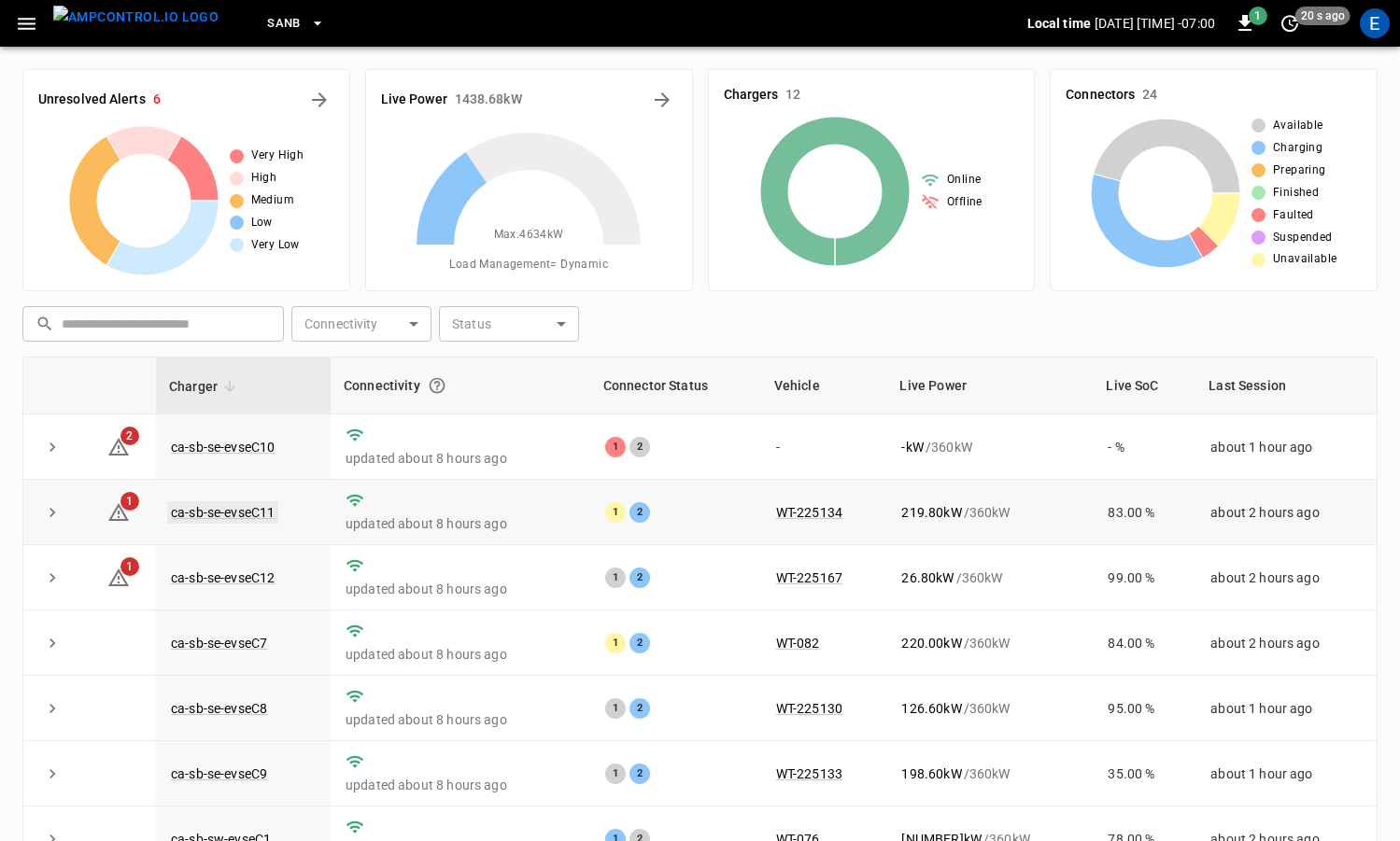 click on "ca-sb-se-evseC11" at bounding box center [222, 512] 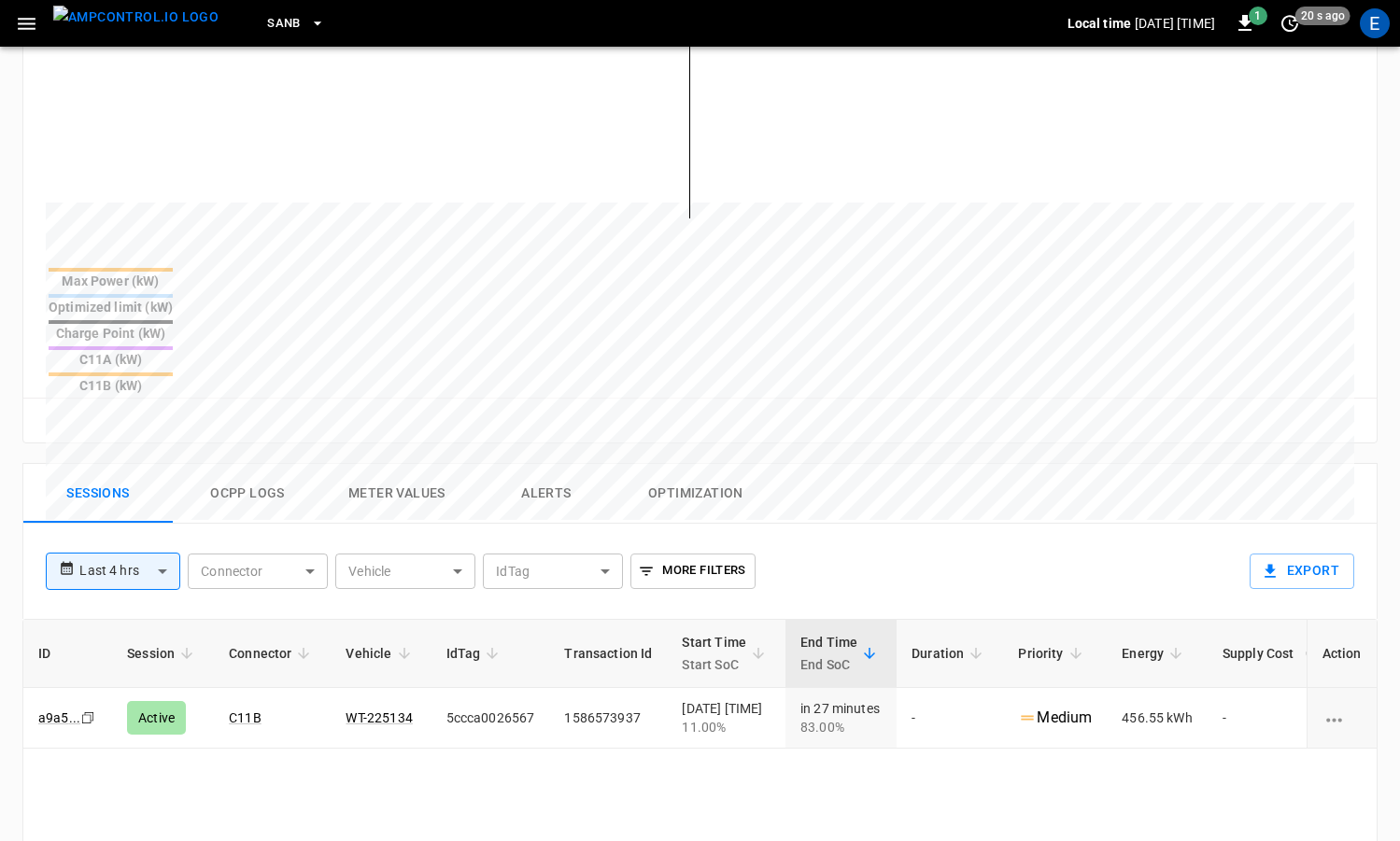 scroll, scrollTop: 595, scrollLeft: 0, axis: vertical 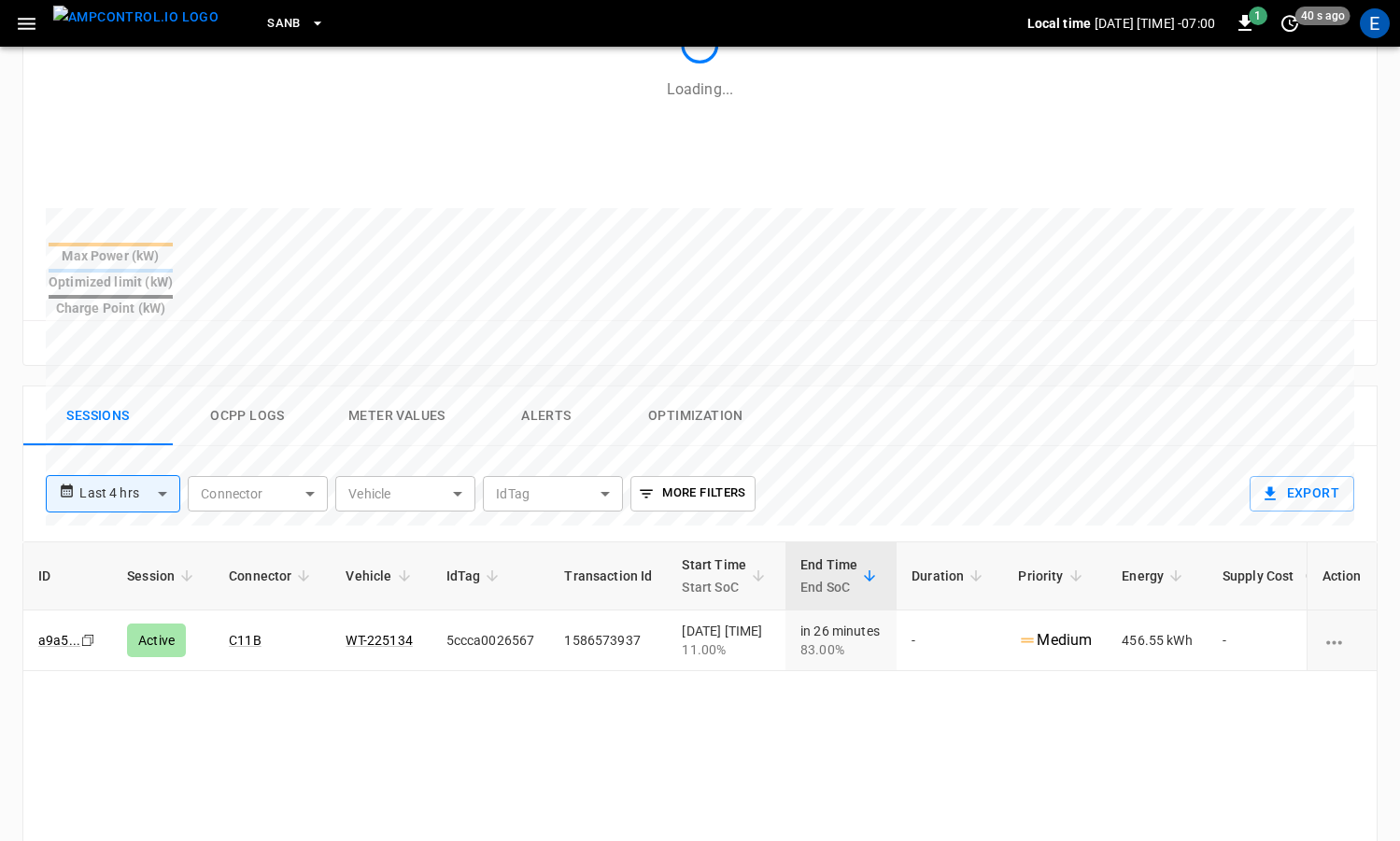 click at bounding box center [135, 17] 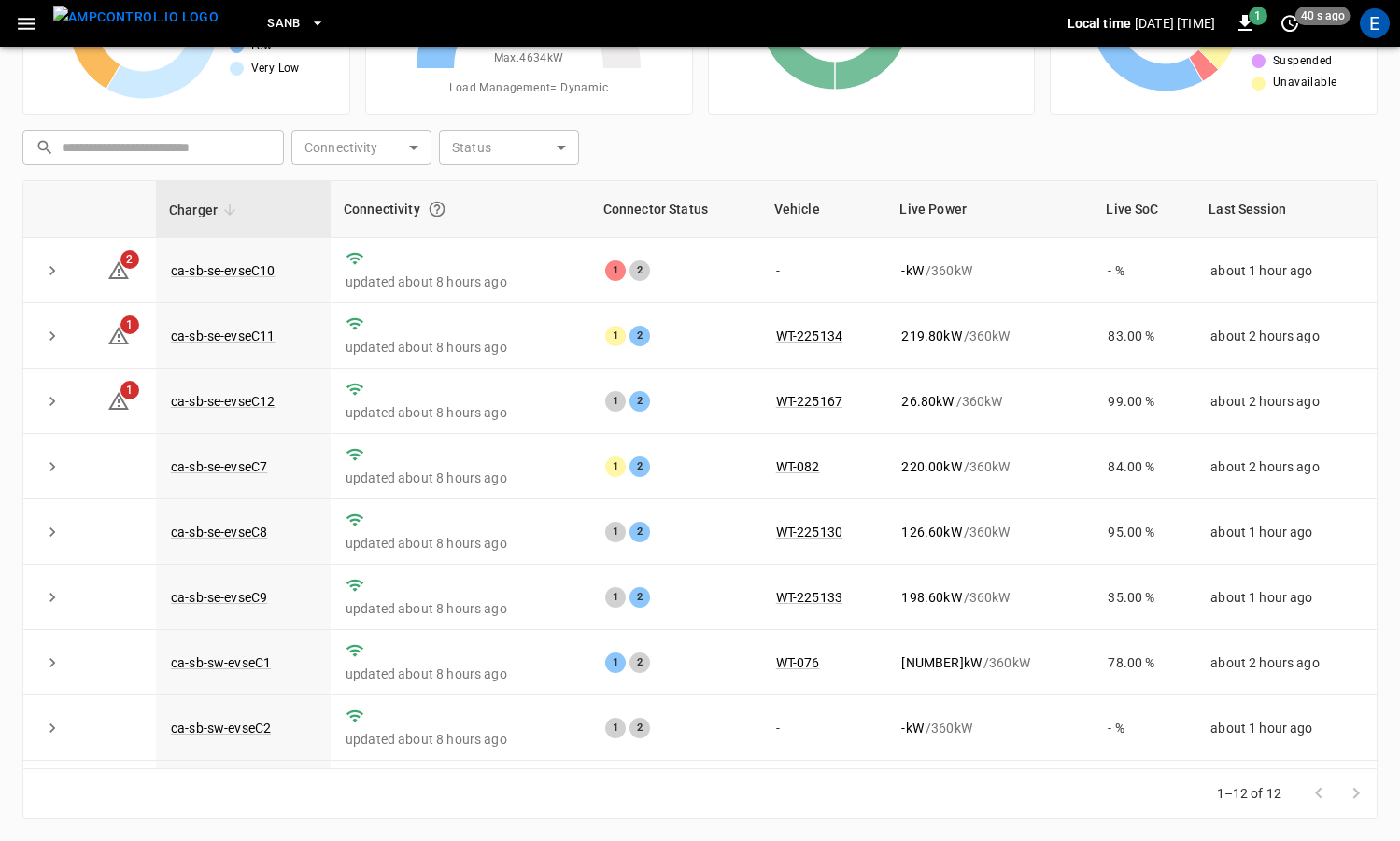 scroll, scrollTop: 176, scrollLeft: 0, axis: vertical 